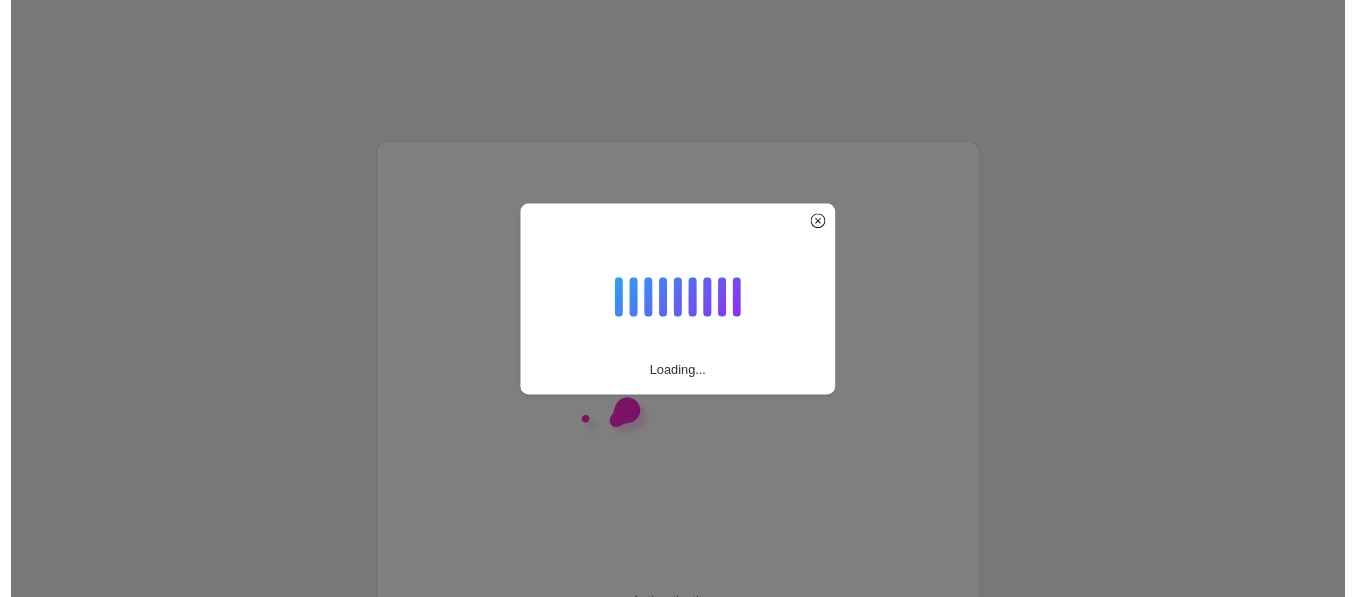 scroll, scrollTop: 0, scrollLeft: 0, axis: both 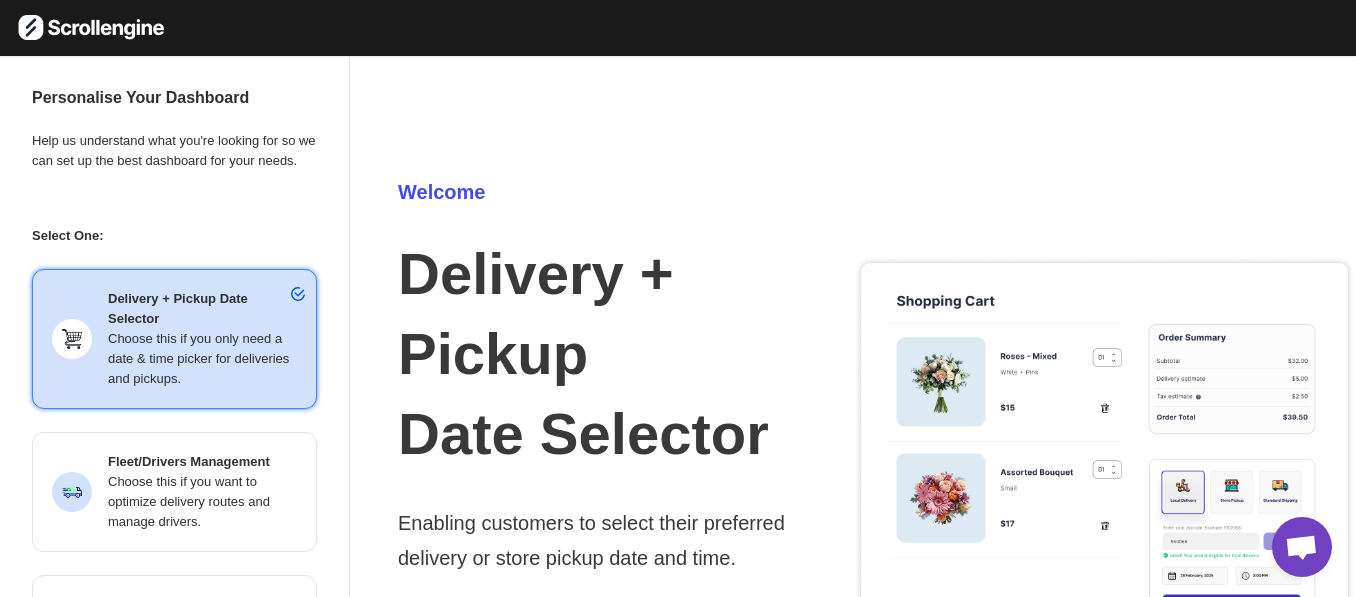 click on "Choose this if you want to optimize delivery routes and manage drivers." at bounding box center (202, 502) 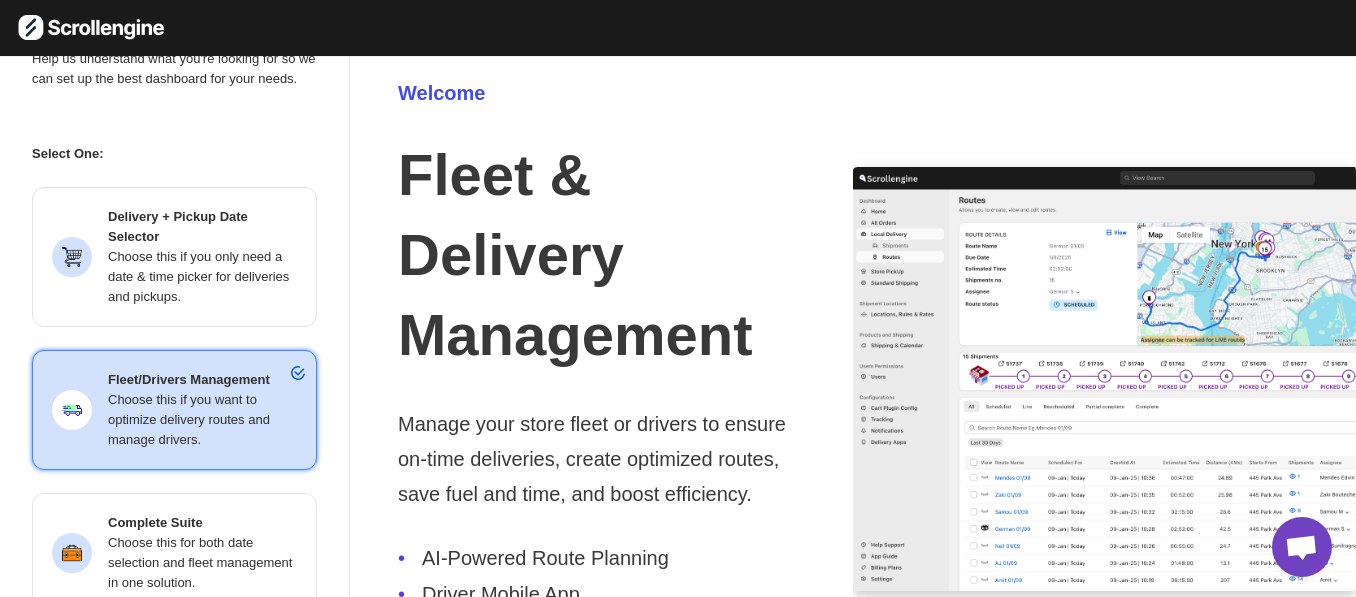scroll, scrollTop: 76, scrollLeft: 0, axis: vertical 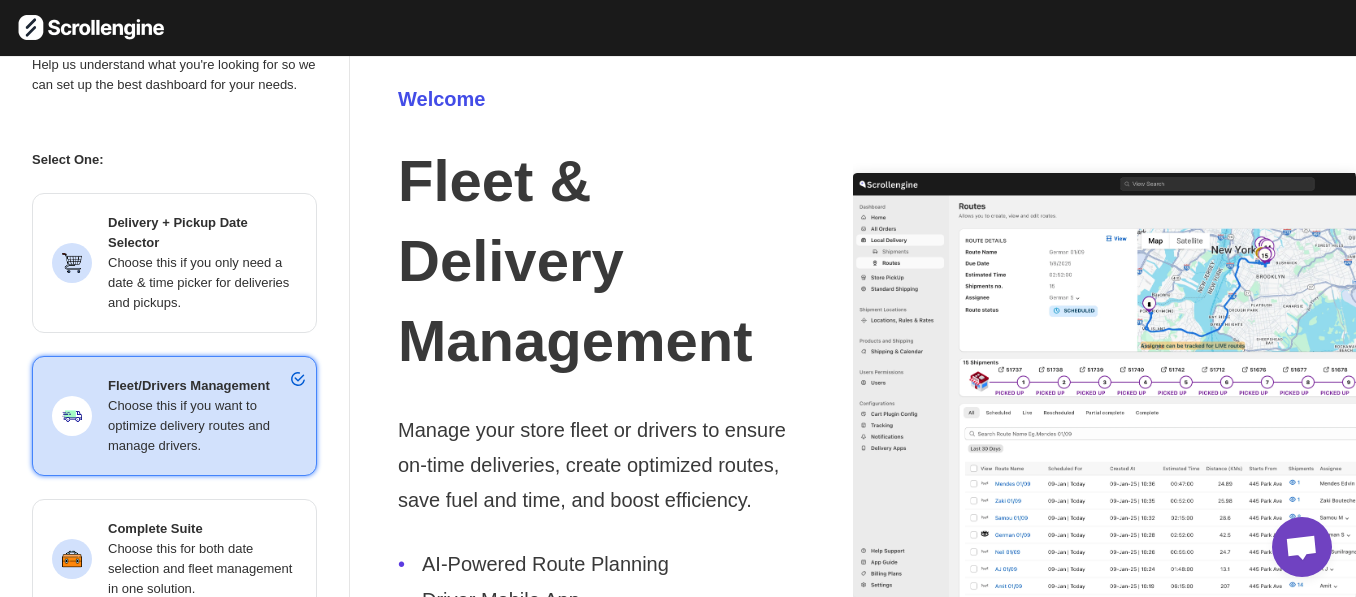 click on "Delivery + Pickup Date Selector Choose this if you only need a date & time picker for deliveries and pickups." at bounding box center (174, 263) 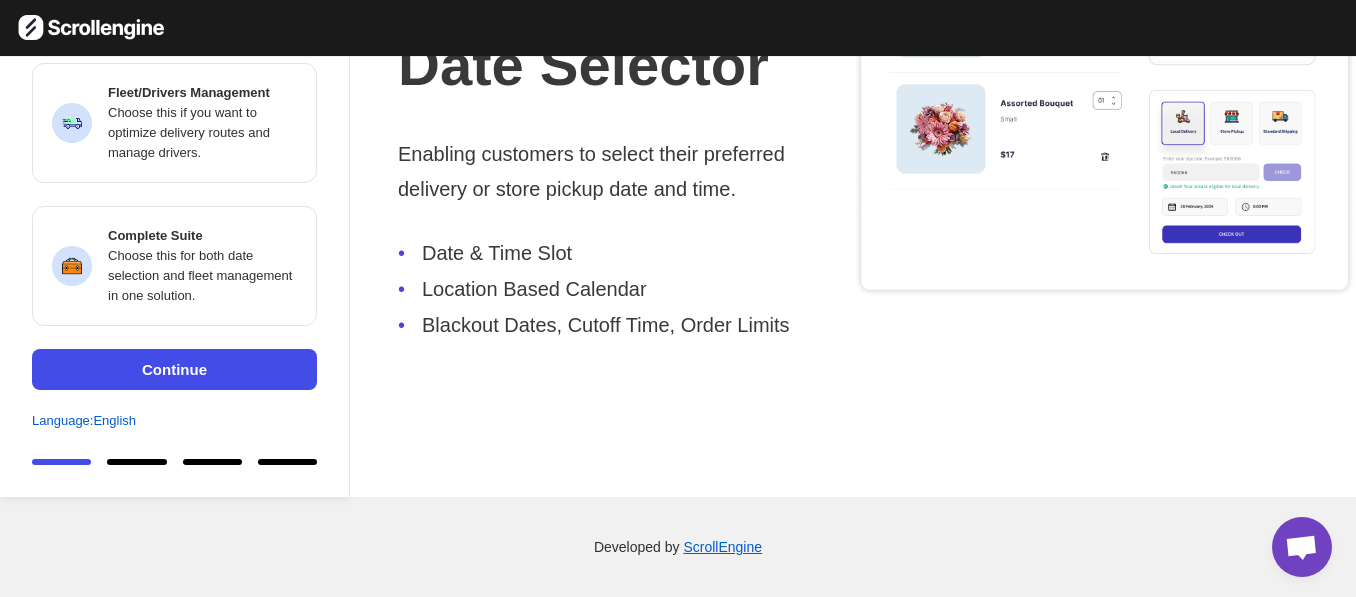scroll, scrollTop: 374, scrollLeft: 0, axis: vertical 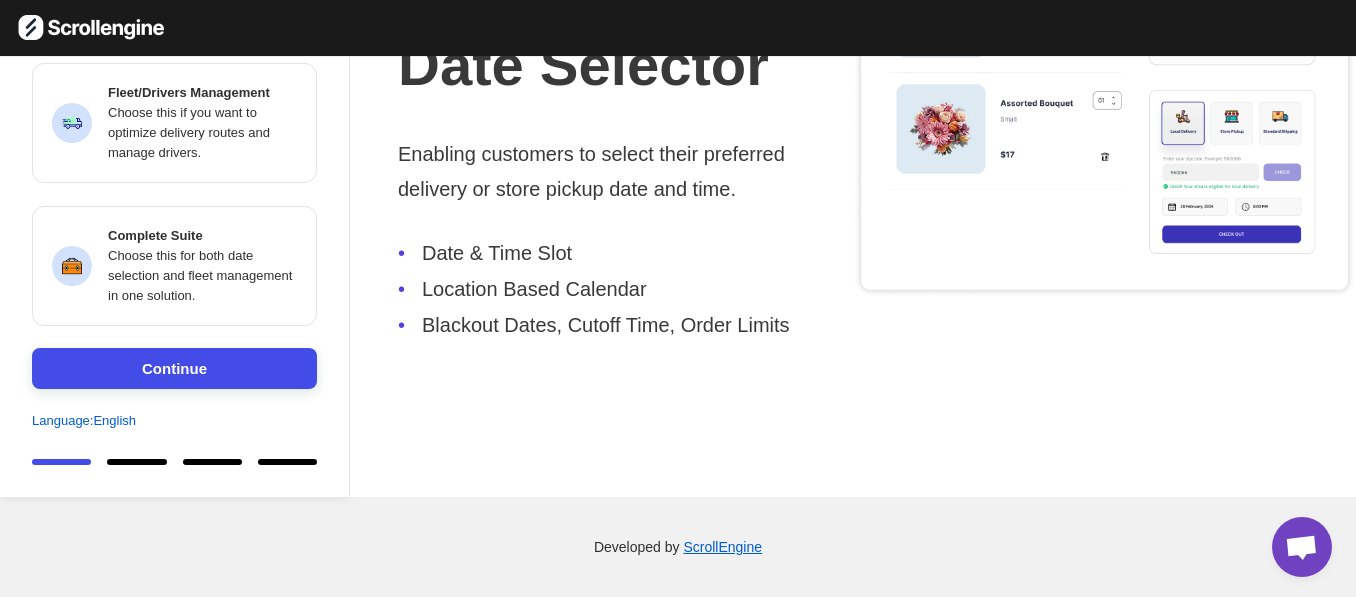 click on "Continue" at bounding box center (174, 368) 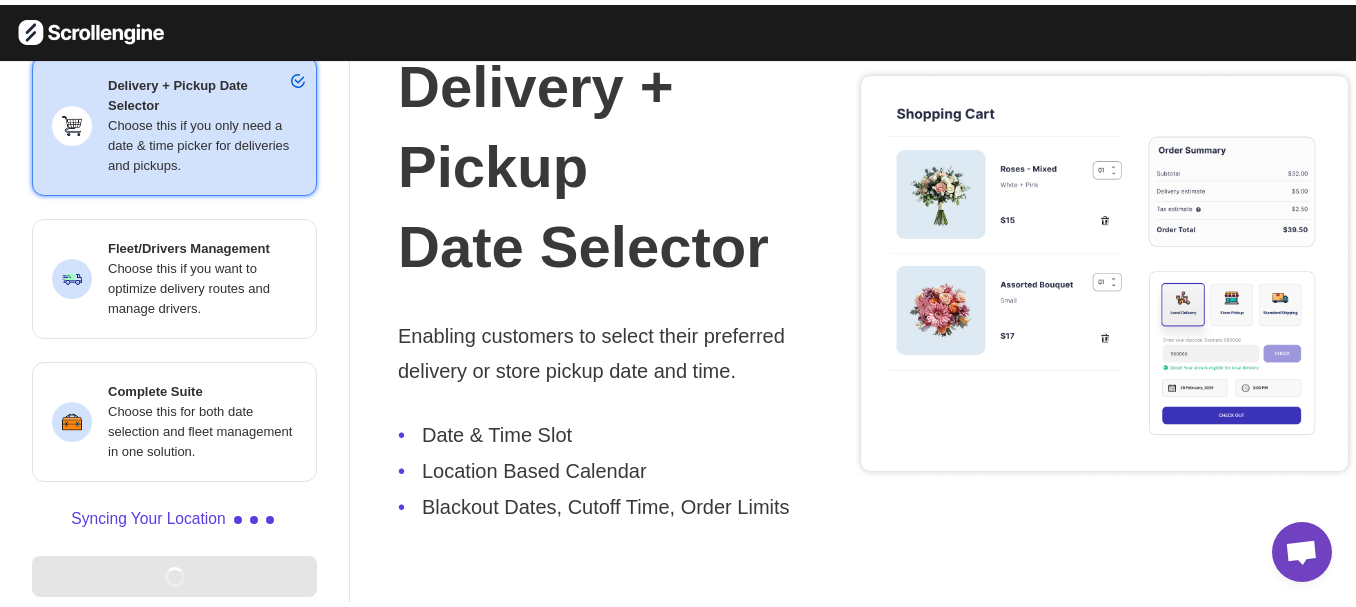 scroll, scrollTop: 0, scrollLeft: 0, axis: both 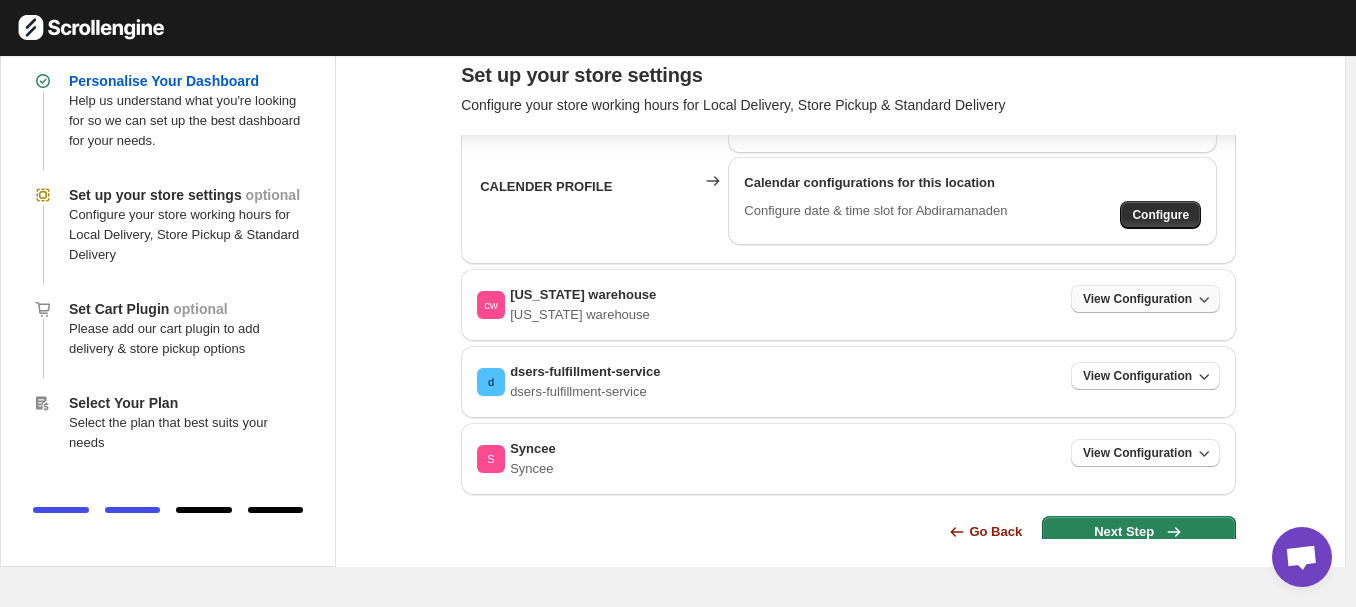 click 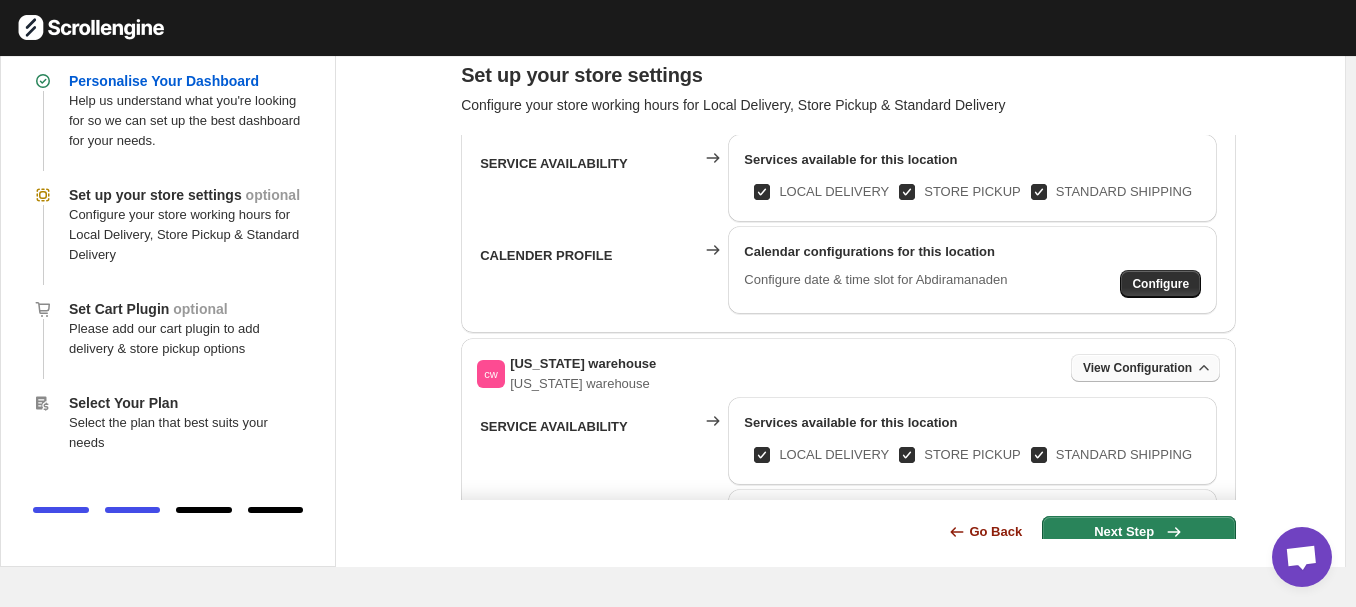 scroll, scrollTop: 0, scrollLeft: 0, axis: both 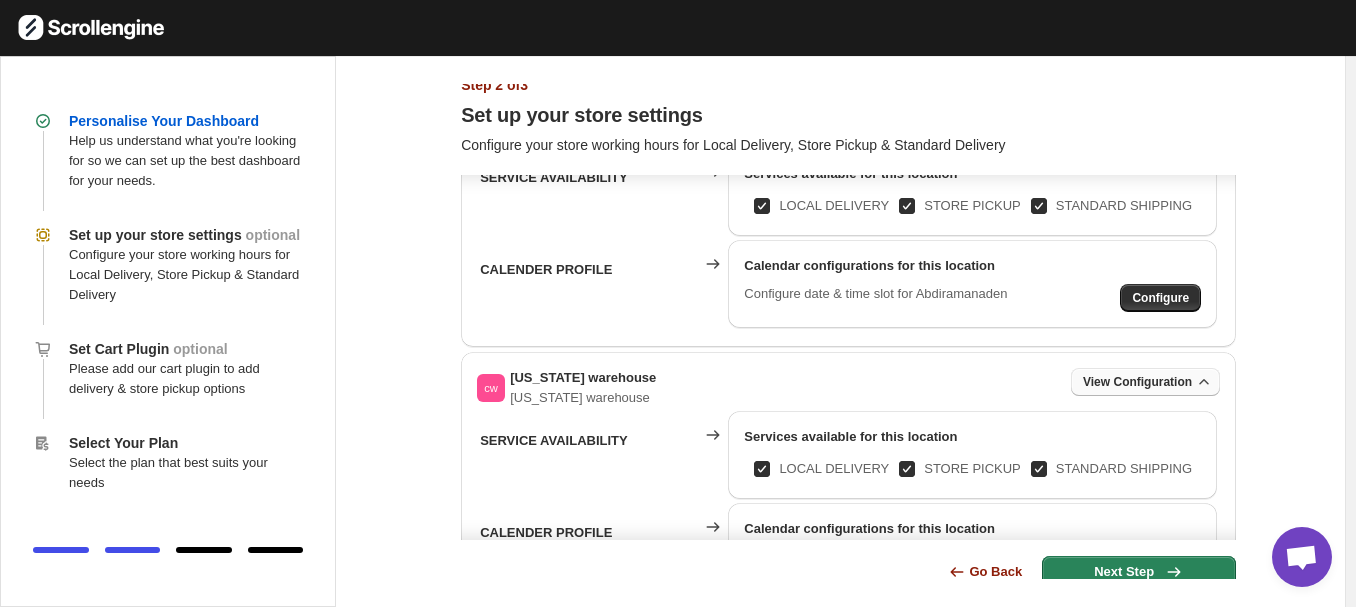 click 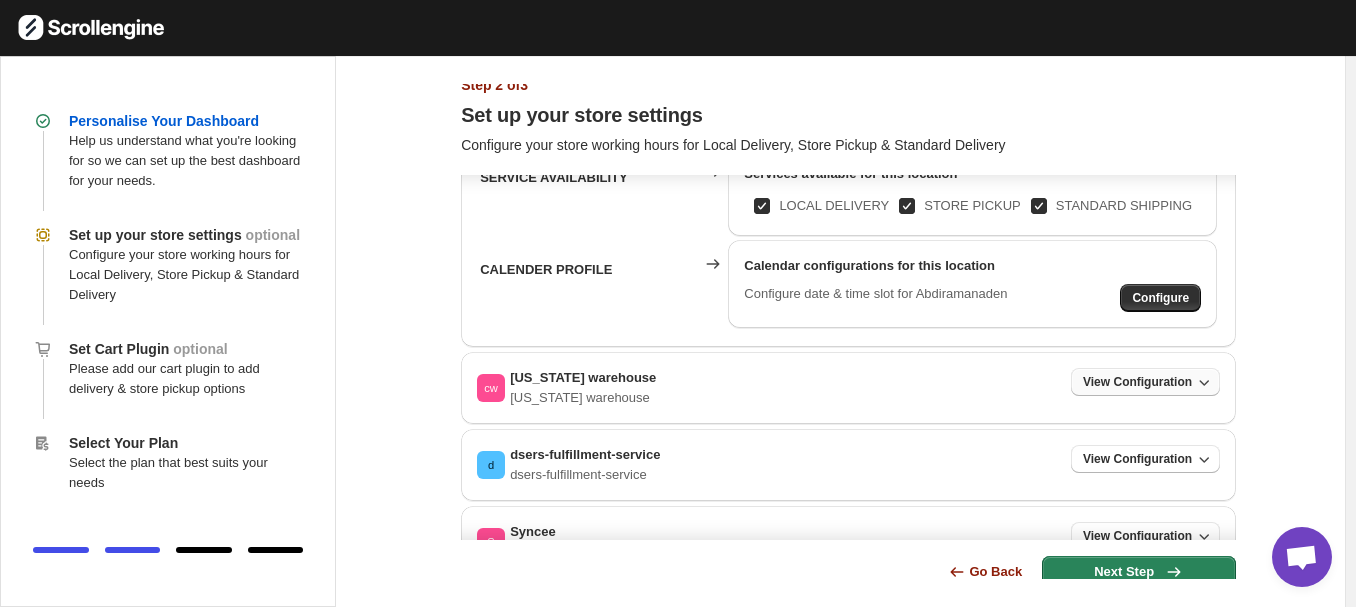 scroll, scrollTop: 0, scrollLeft: 0, axis: both 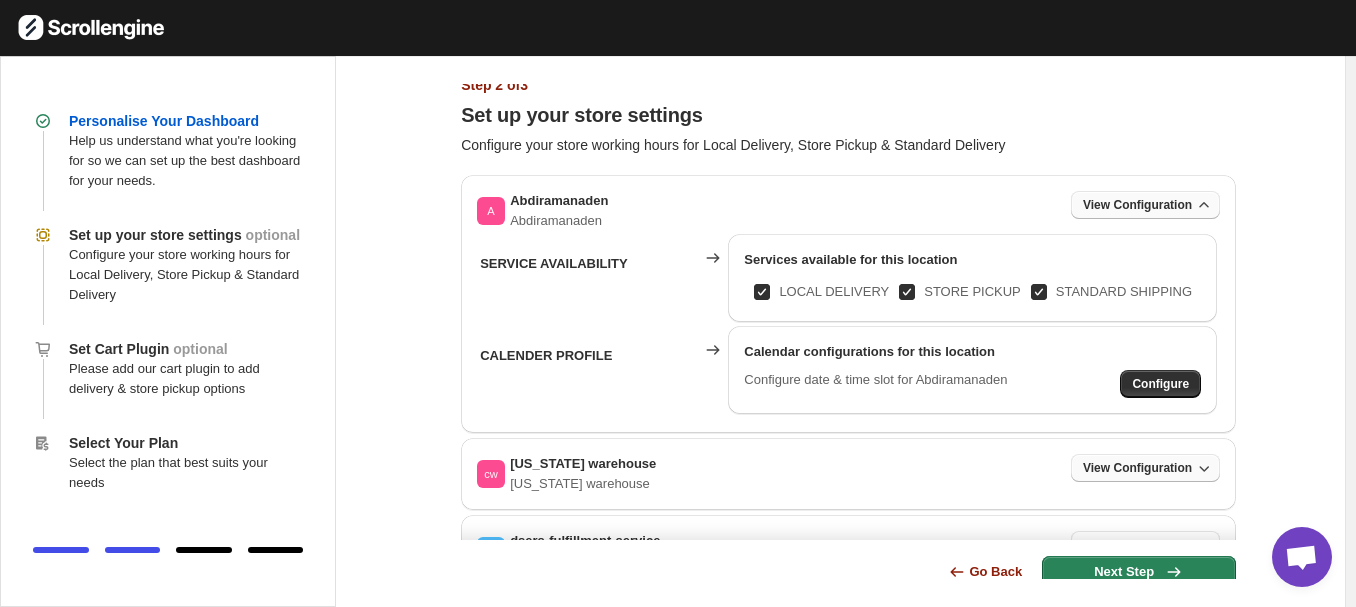 click 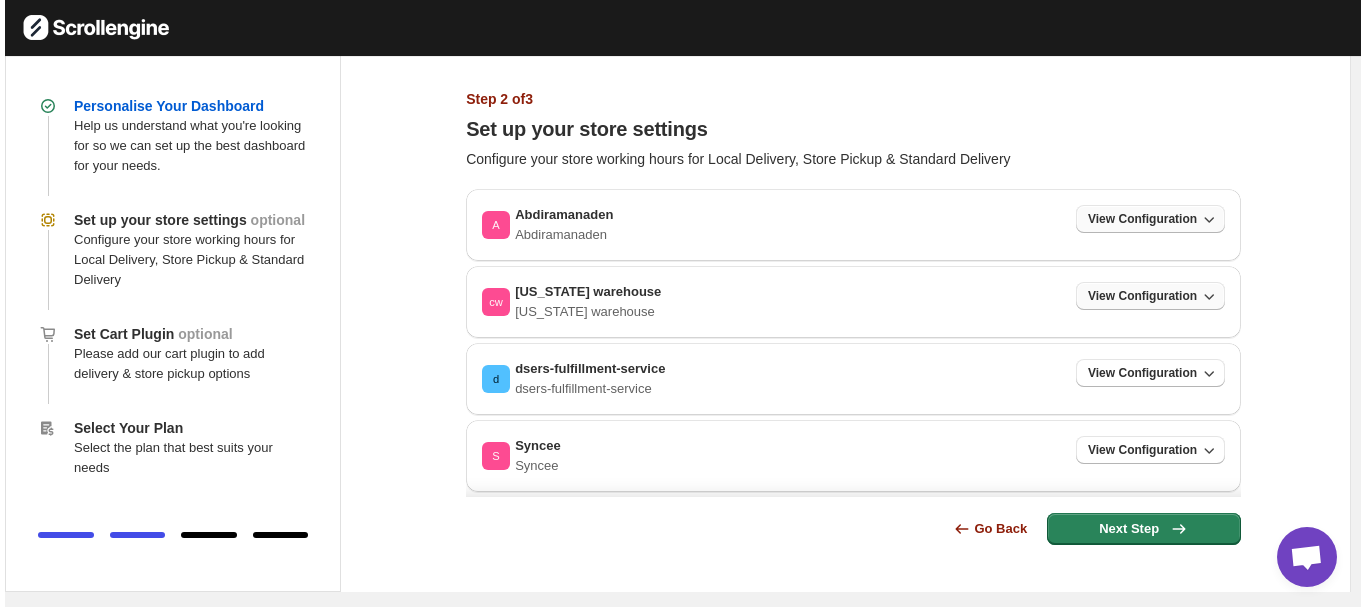 scroll, scrollTop: 0, scrollLeft: 0, axis: both 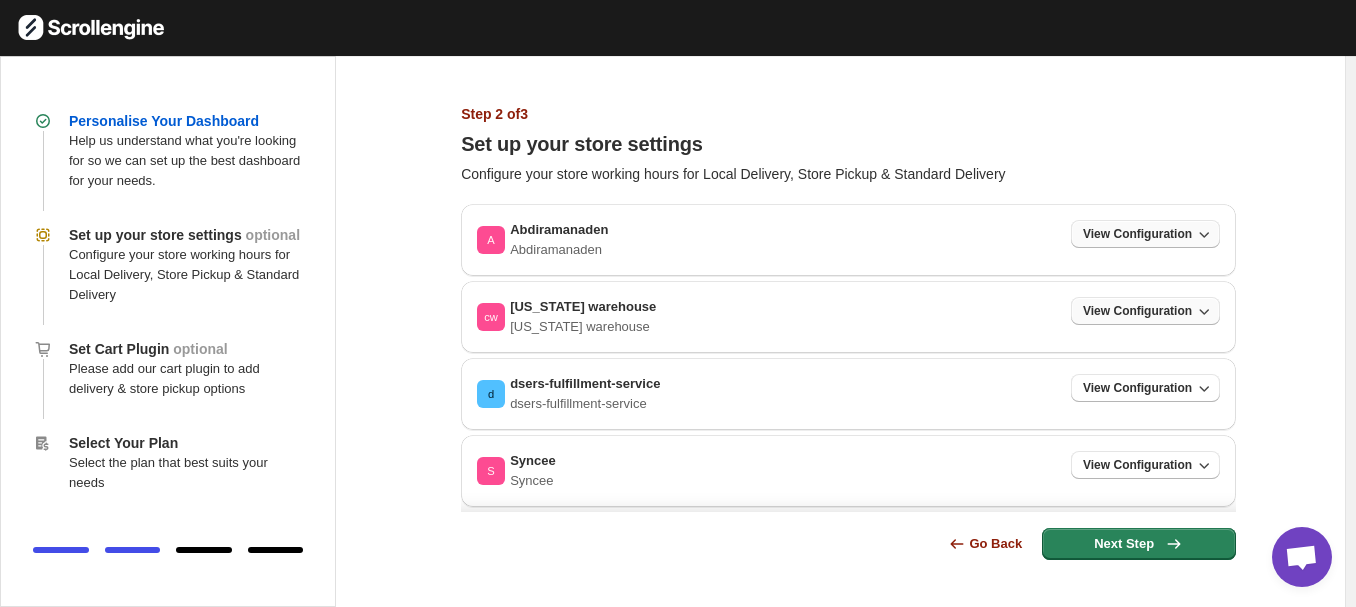 click 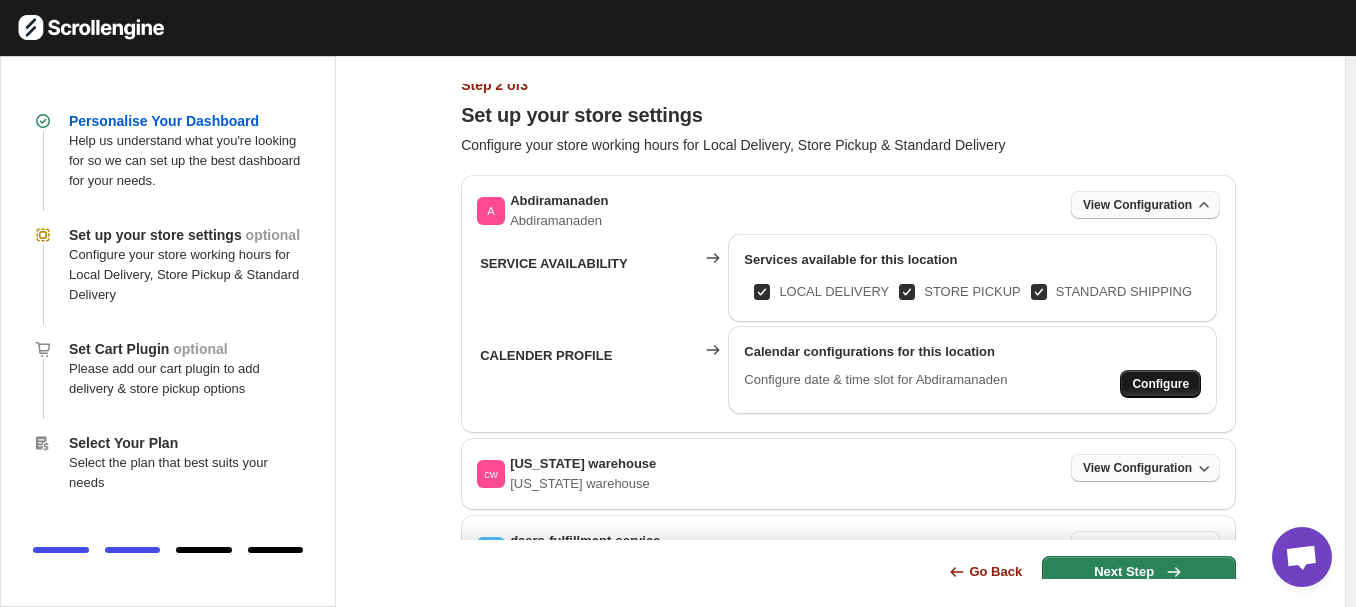 click on "Configure" at bounding box center (1160, 384) 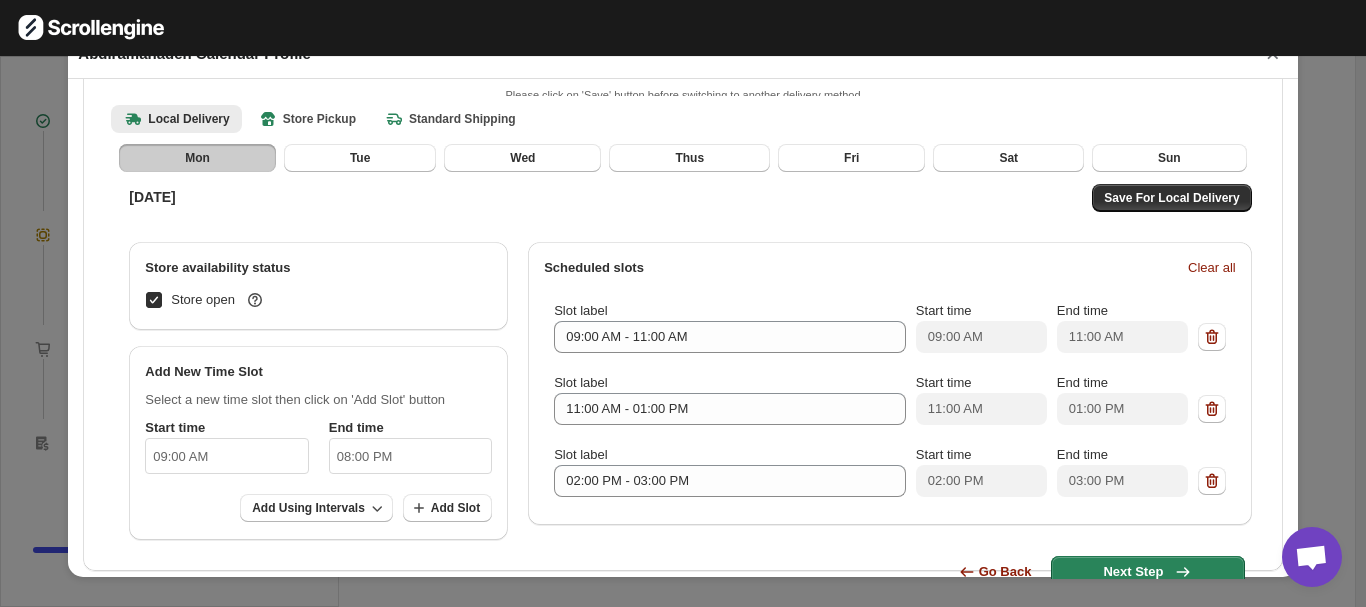 scroll, scrollTop: 67, scrollLeft: 0, axis: vertical 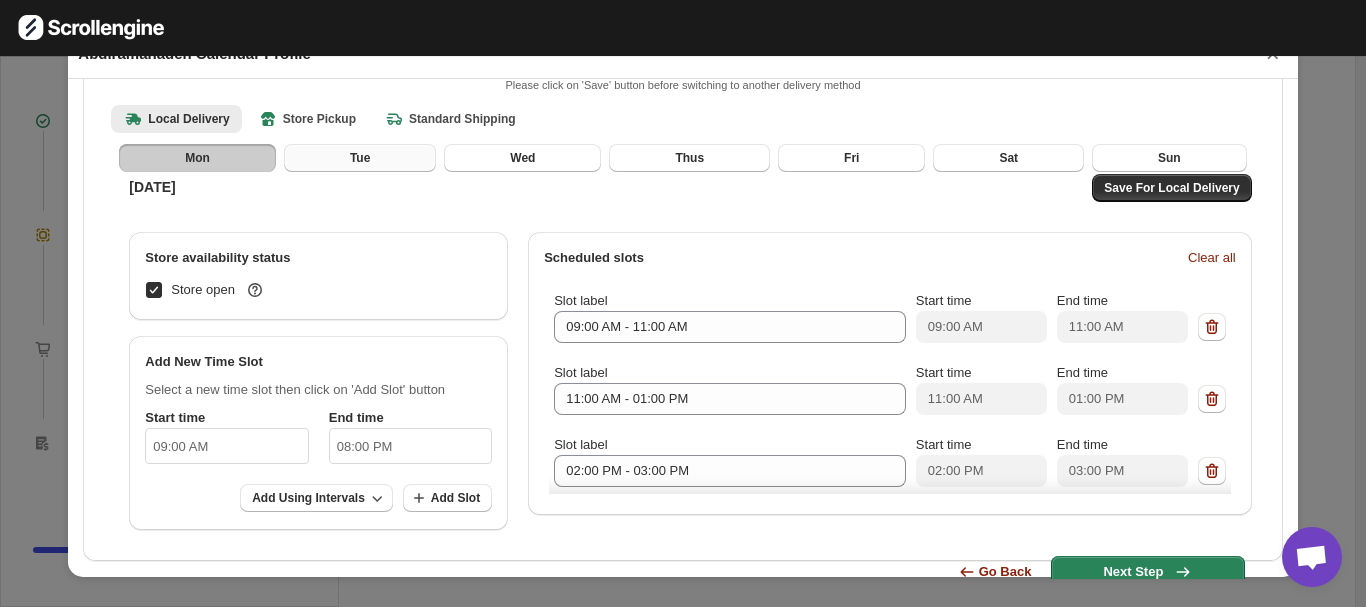 click on "Tue" at bounding box center [360, 158] 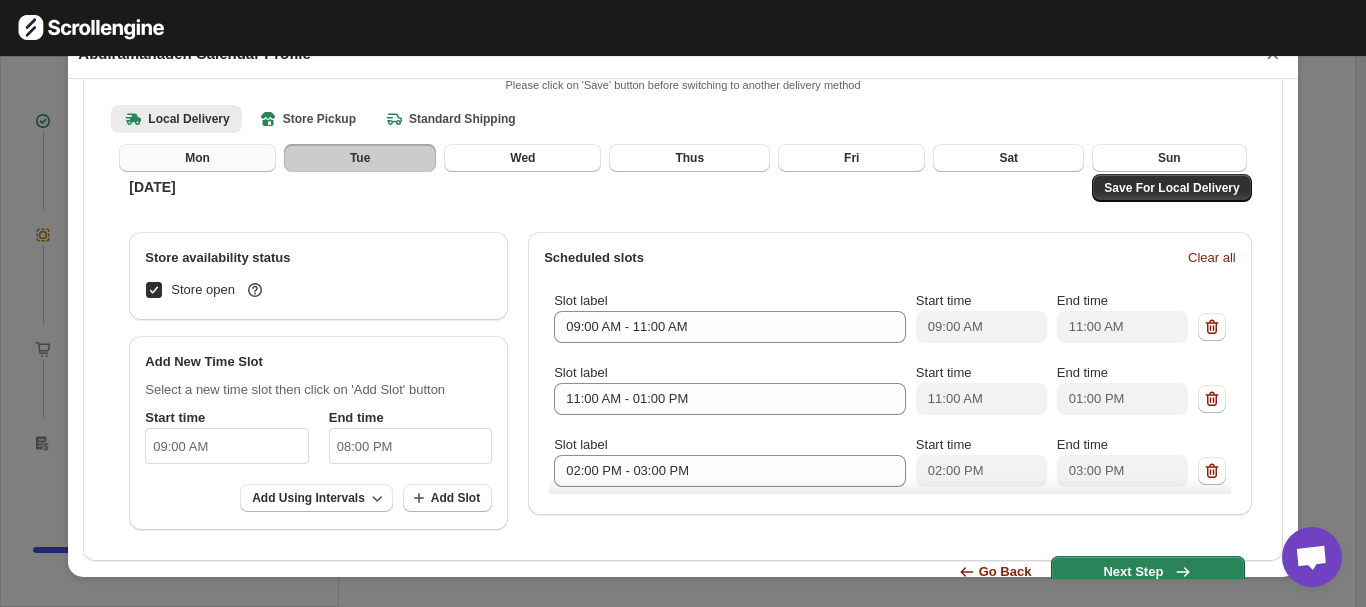 click on "Mon" at bounding box center (197, 158) 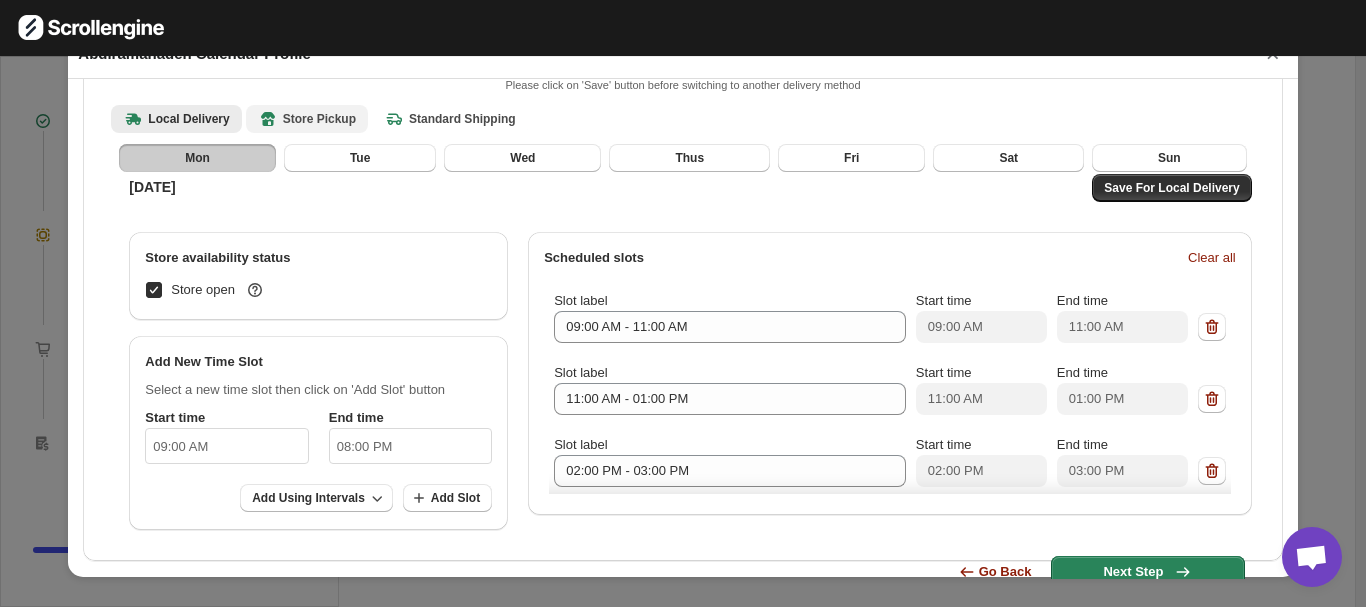 click on "Store Pickup" at bounding box center [307, 119] 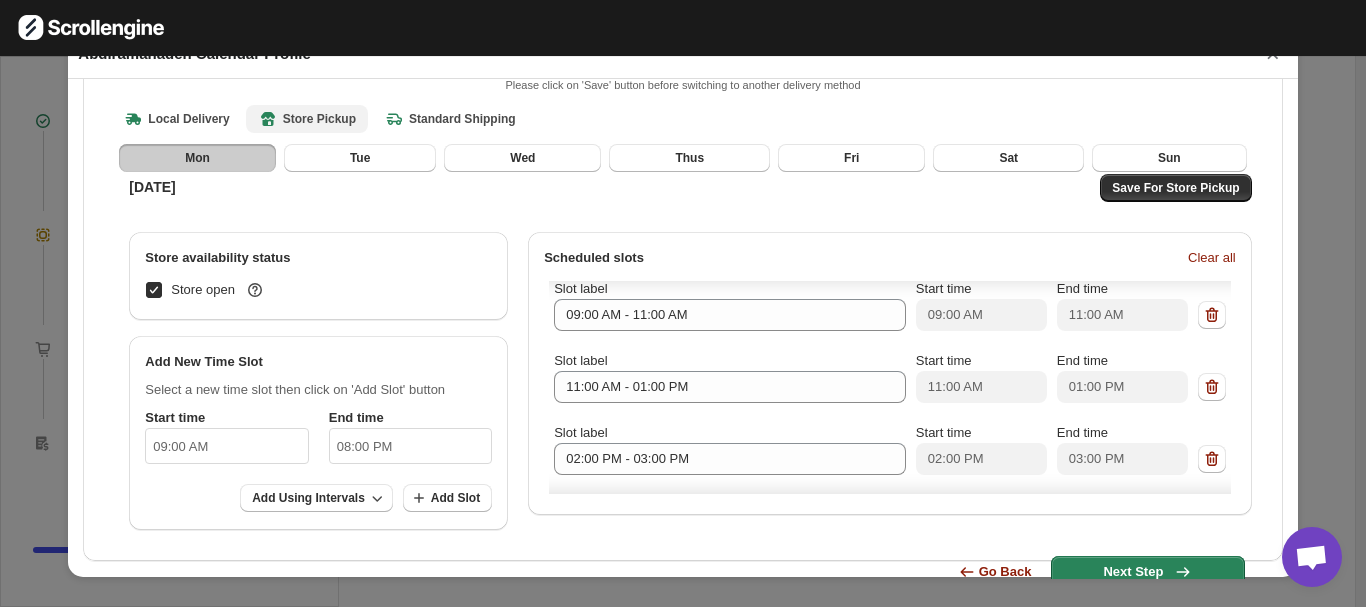 scroll, scrollTop: 0, scrollLeft: 0, axis: both 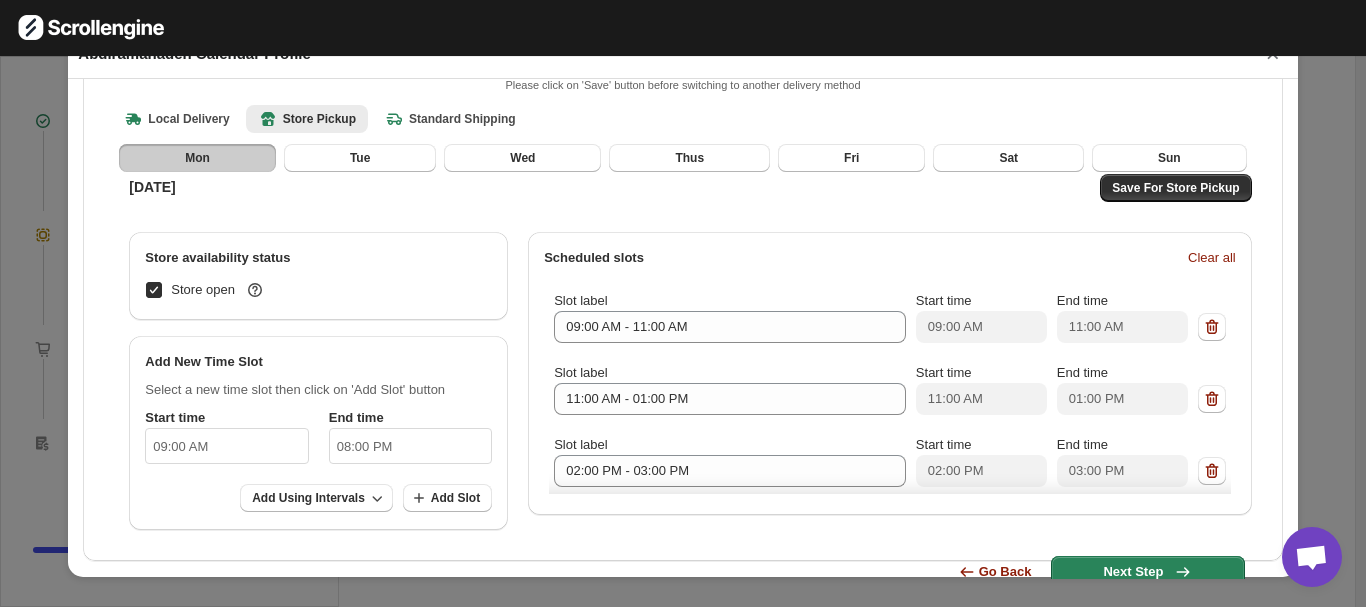 click on "Abdiramanaden Calendar Profile ×     Local Delivery     Store Pickup     Standard Shipping More views     Local Delivery     Store Pickup     Standard Shipping More views Please click on 'Save' button before switching to another delivery method Mon Tue Wed Thus Fri Sat Sun [DATE] Save For Store Pickup Store availability status Store open Add New Time Slot Select a new time slot then click on 'Add Slot' button Start time 09:00 AM End time 08:00 PM   Add Using Intervals   Add Slot Scheduled slots Clear all Slot label 09:00 AM - 11:00 AM Start time 09:00 AM End time 11:00 AM Slot label 11:00 AM - 01:00 PM Start time 11:00 AM End time 01:00 PM Slot label 02:00 PM - 03:00 PM Start time 02:00 PM End time 03:00 PM Slot label 03:00 PM - 05:00 PM Start time 03:00 PM End time 05:00 PM Slot label 05:00 PM - 07:00 PM Start time 05:00 PM End time 07:00 PM" at bounding box center [683, 303] 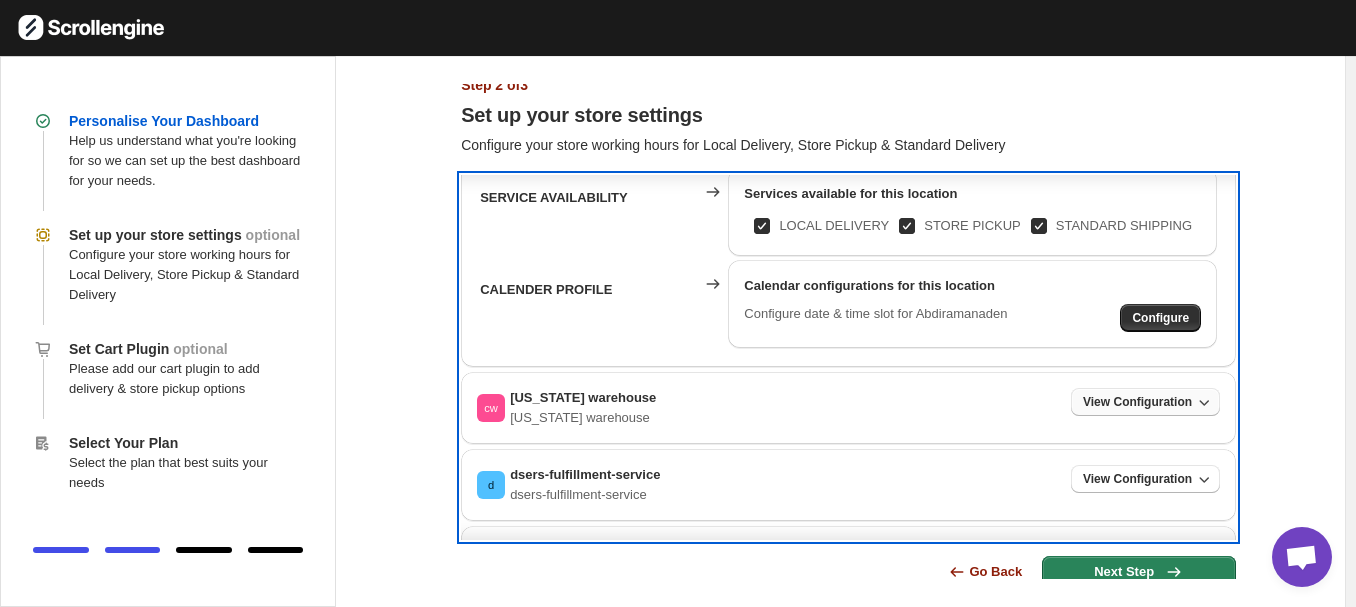 scroll, scrollTop: 129, scrollLeft: 0, axis: vertical 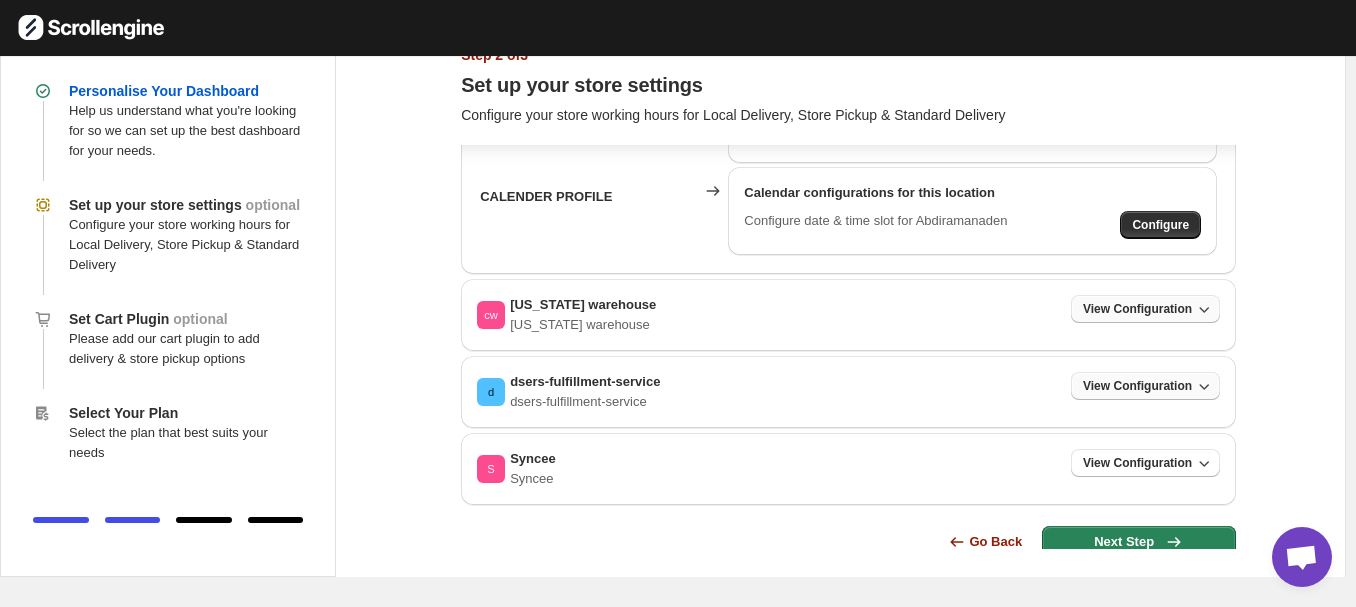 click on "View Configuration" at bounding box center [1137, 386] 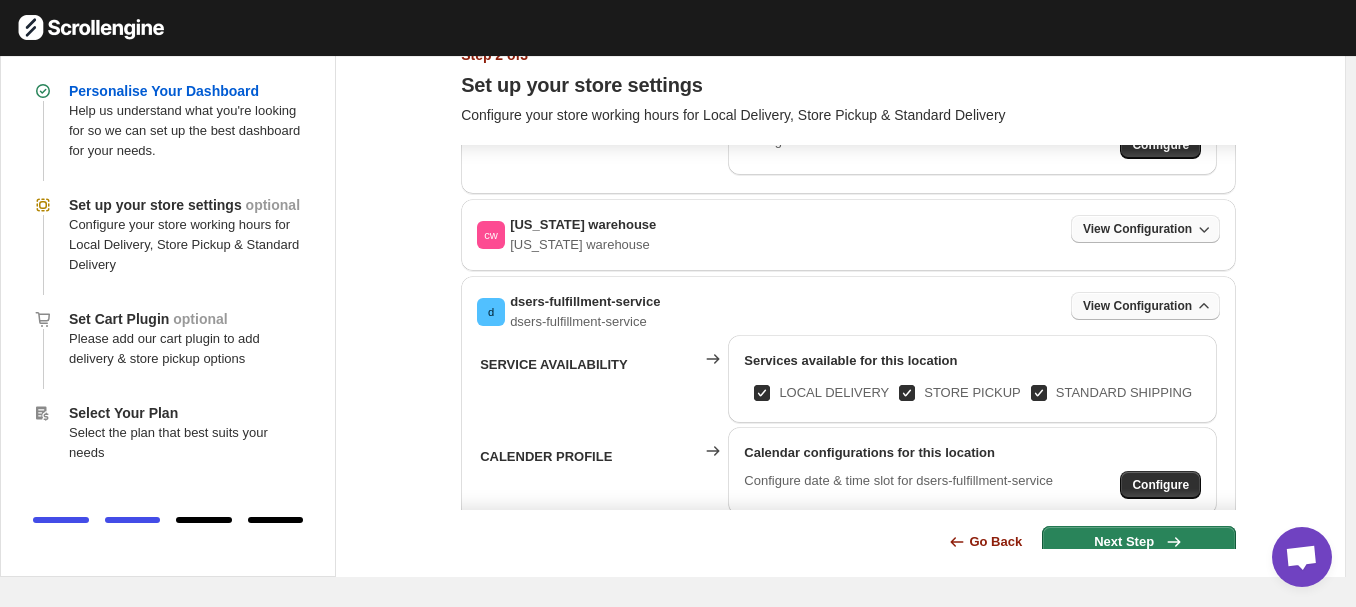 scroll, scrollTop: 315, scrollLeft: 0, axis: vertical 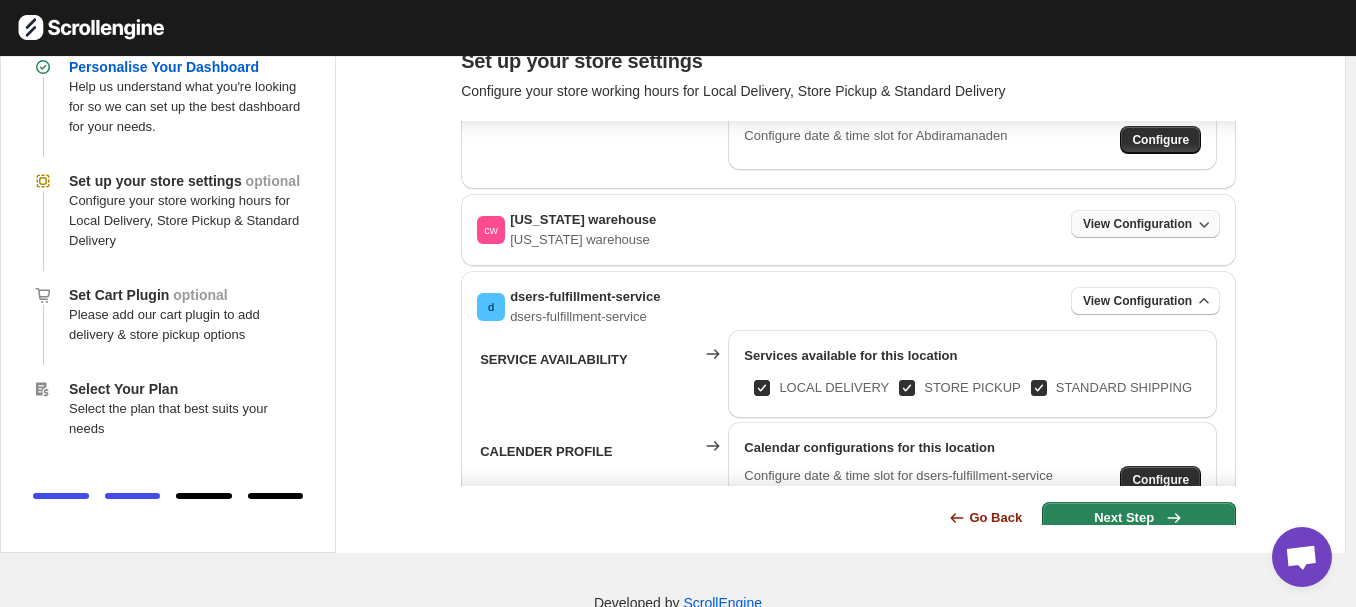 click on "View Configuration" at bounding box center (1145, 224) 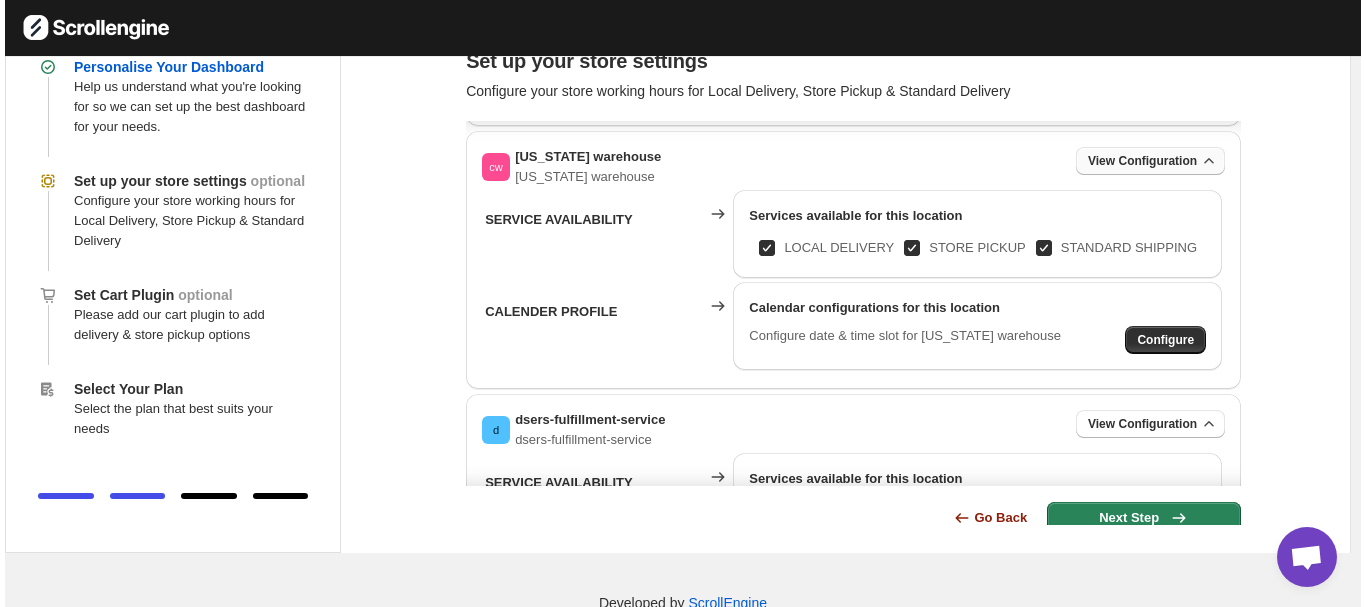 scroll, scrollTop: 267, scrollLeft: 0, axis: vertical 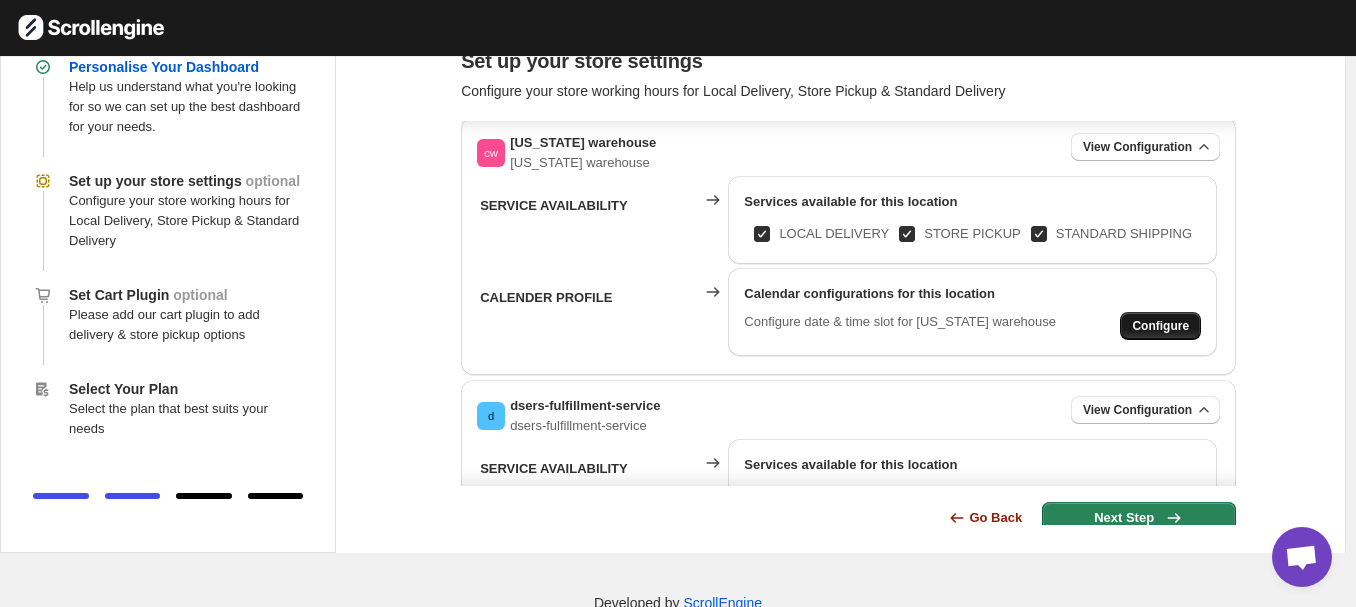 click on "Configure" at bounding box center (1160, 63) 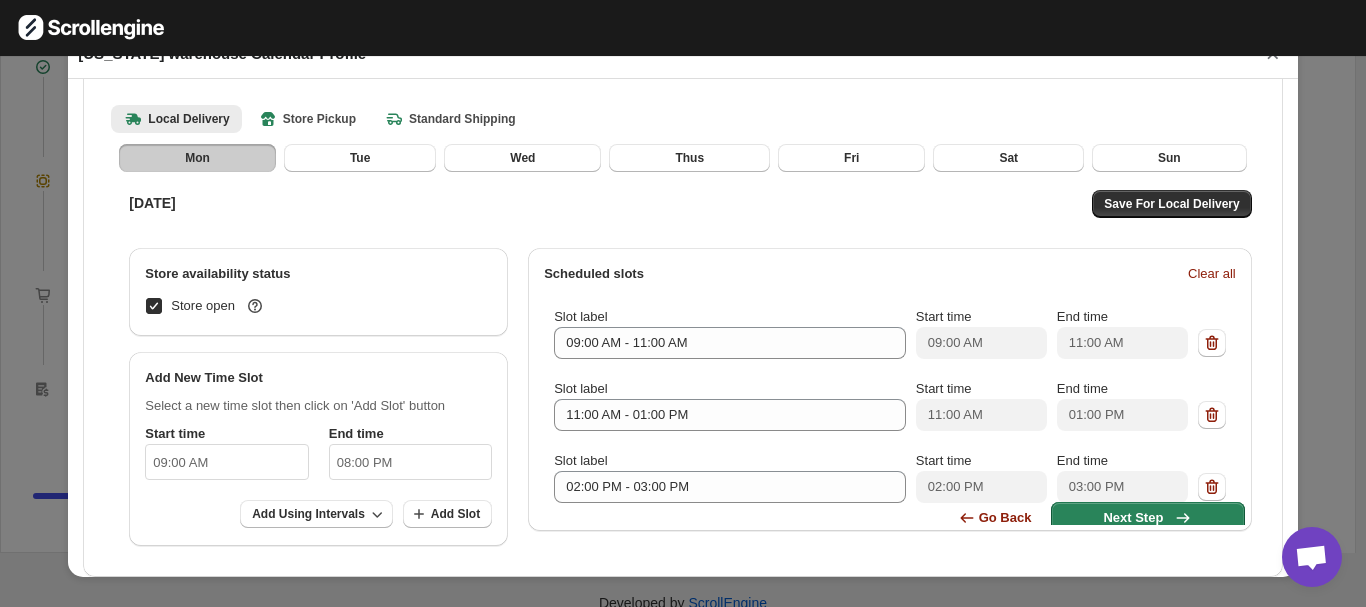 scroll, scrollTop: 0, scrollLeft: 0, axis: both 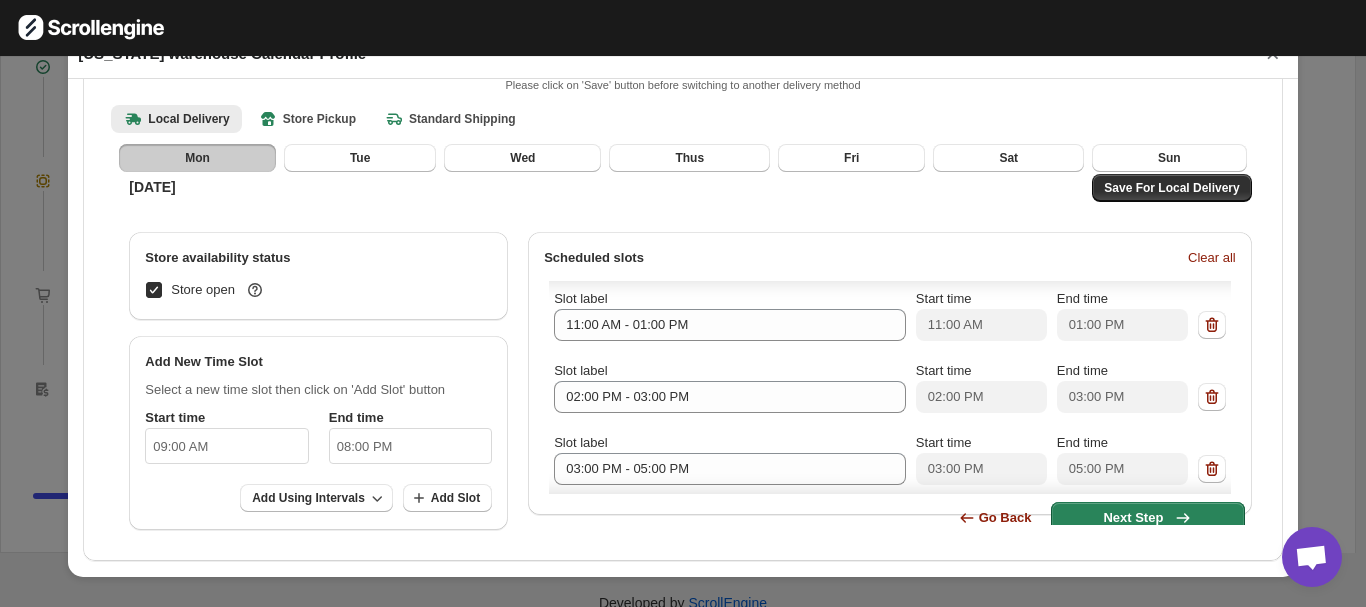 click on "09:00 AM" at bounding box center [226, 446] 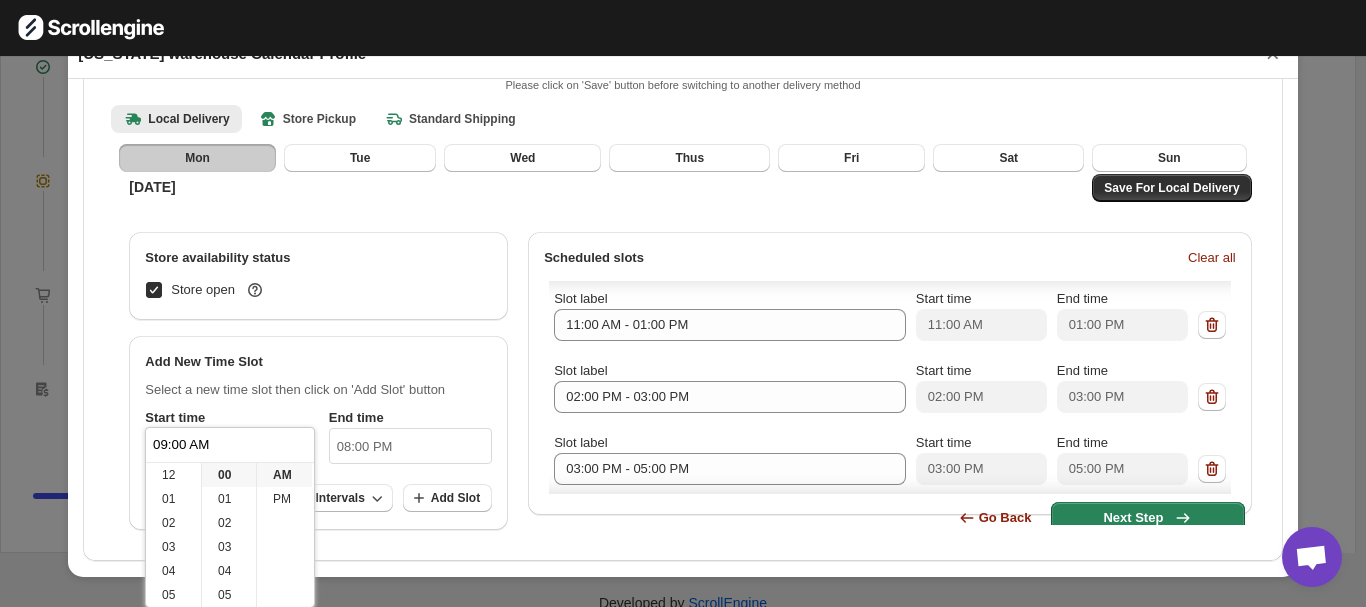scroll, scrollTop: 144, scrollLeft: 0, axis: vertical 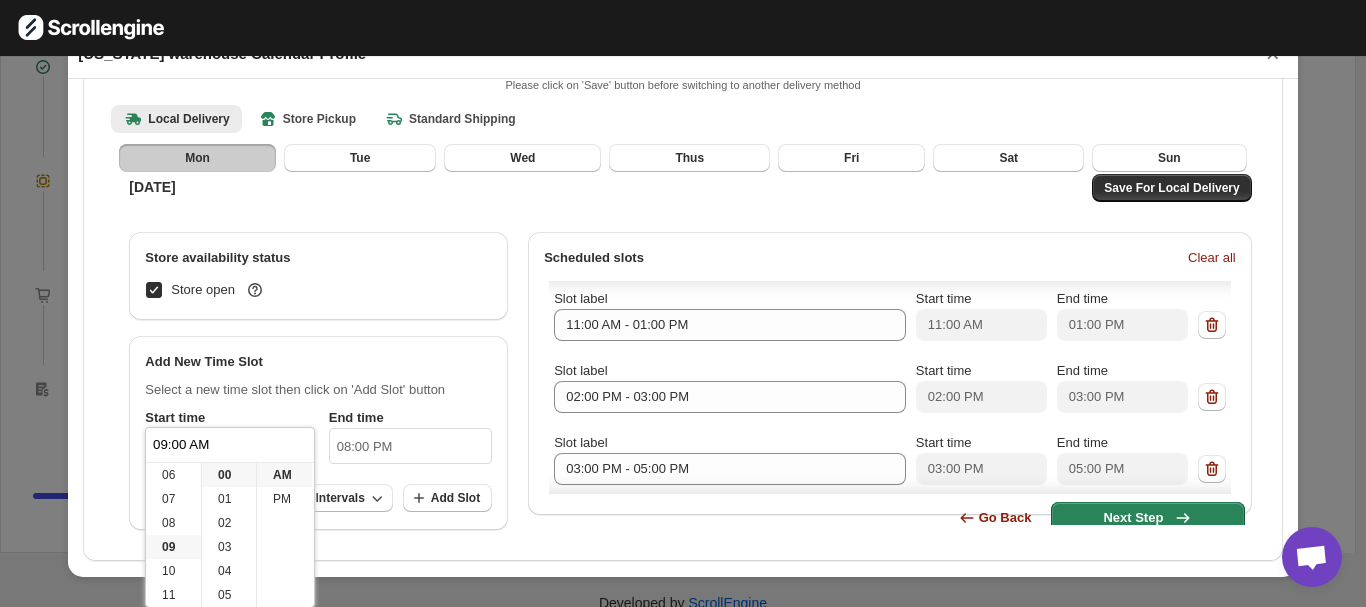 click on "09:00 AM" at bounding box center (230, 445) 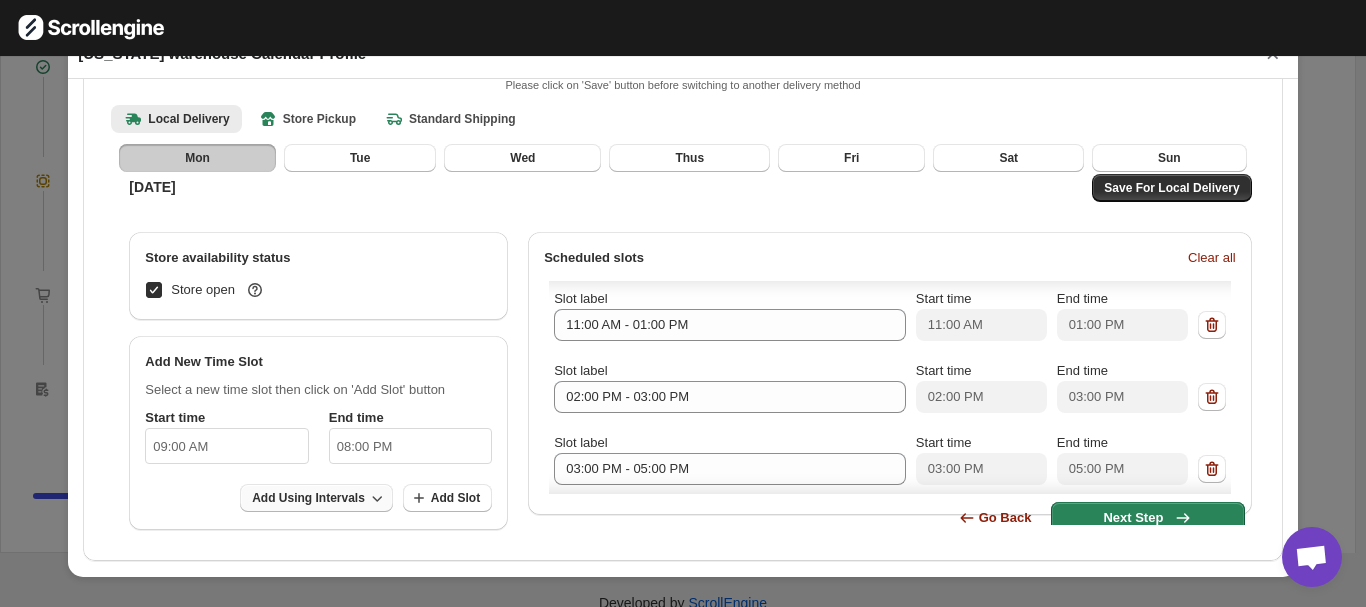 click 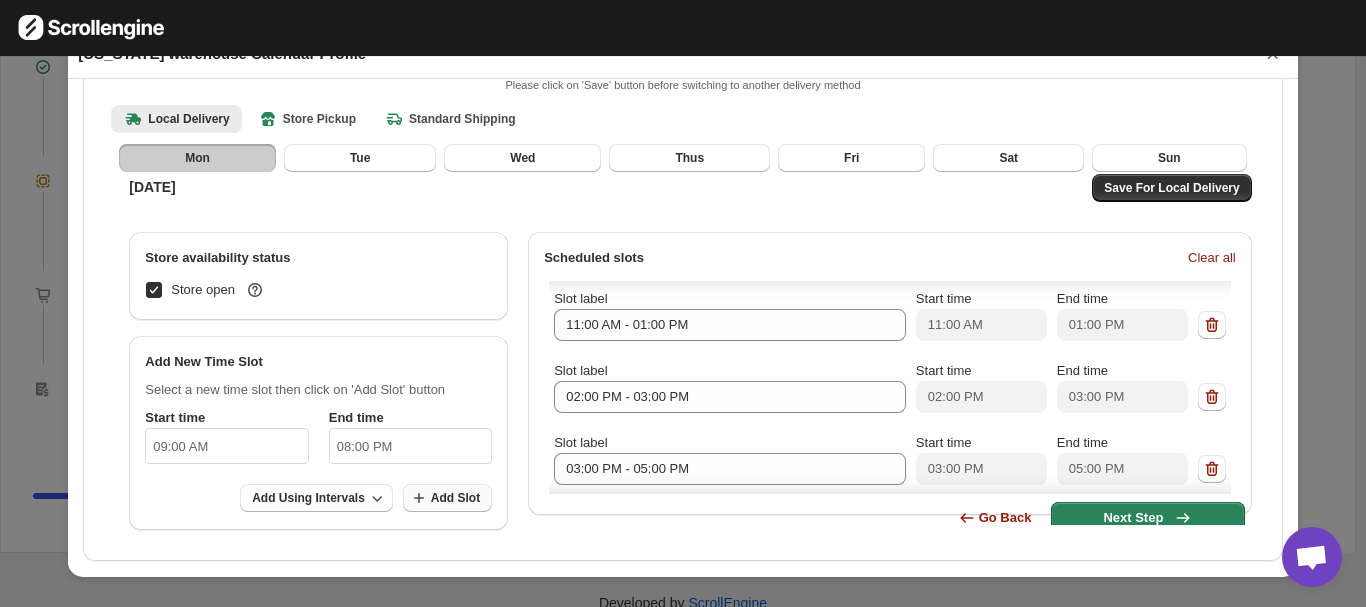click on "Add Slot" at bounding box center (447, 498) 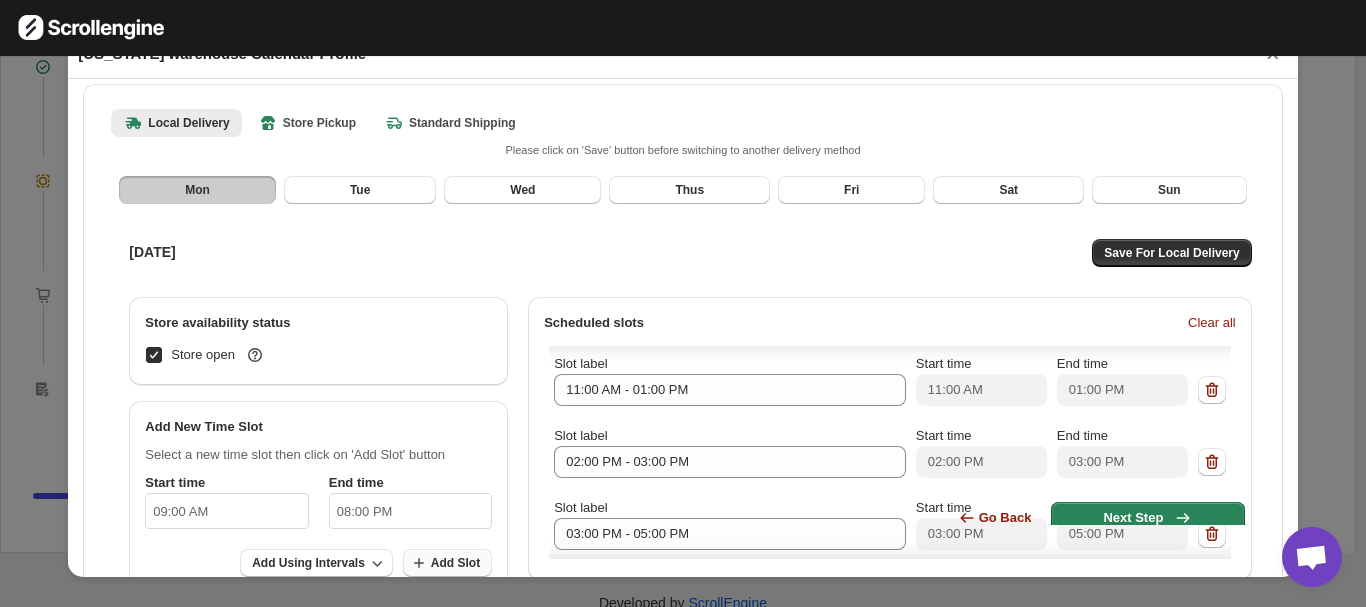scroll, scrollTop: 67, scrollLeft: 0, axis: vertical 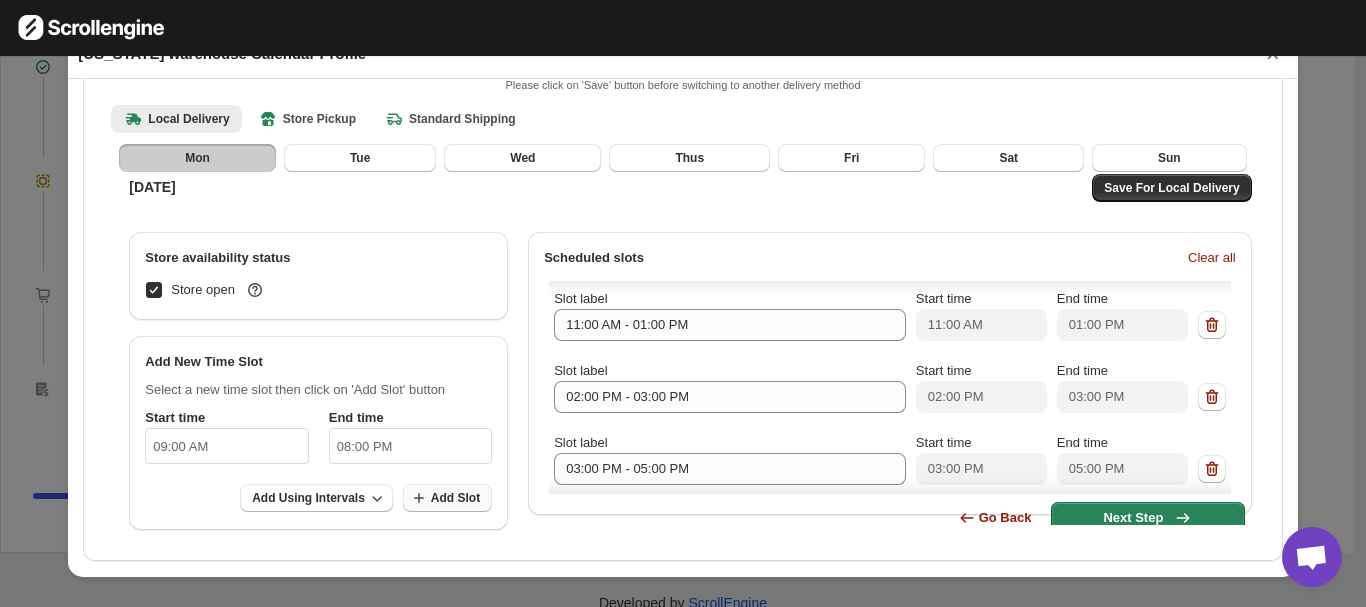 click 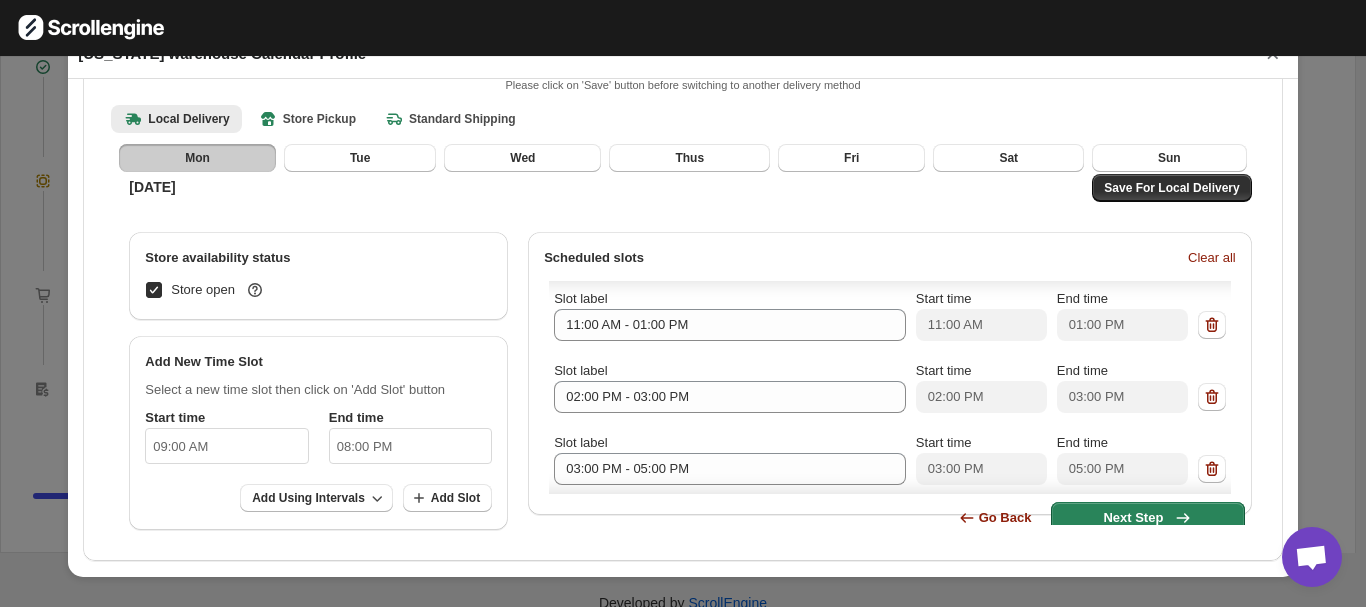 click on "09:00 AM" at bounding box center (226, 446) 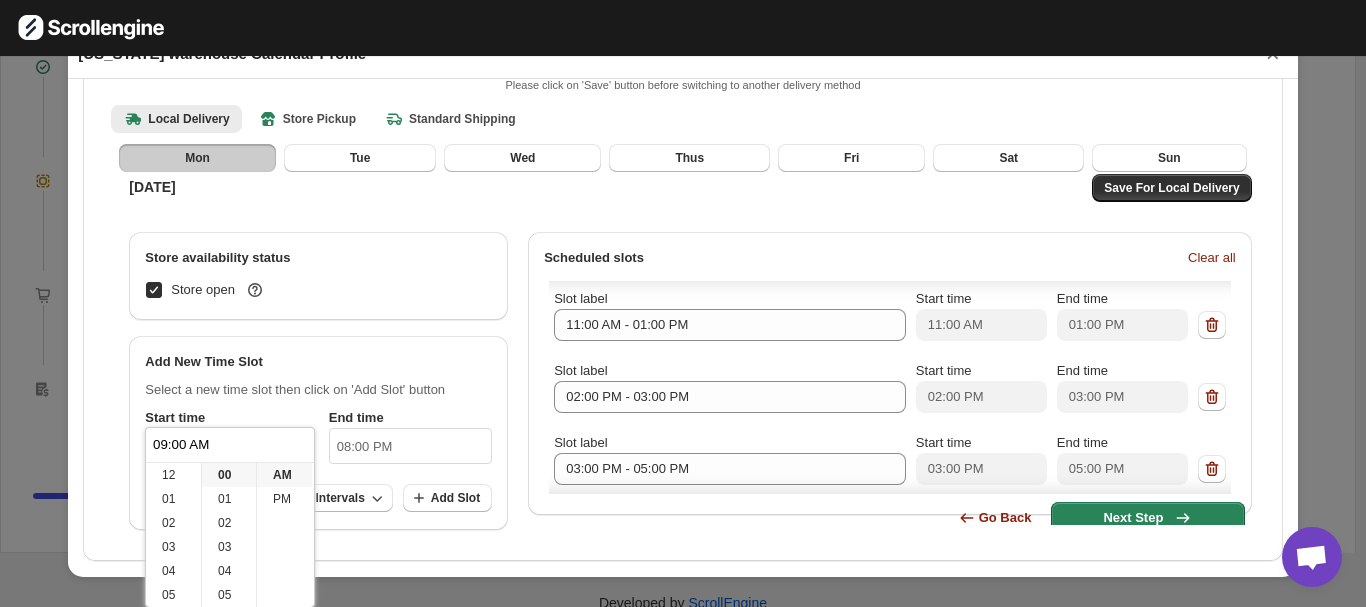 scroll, scrollTop: 144, scrollLeft: 0, axis: vertical 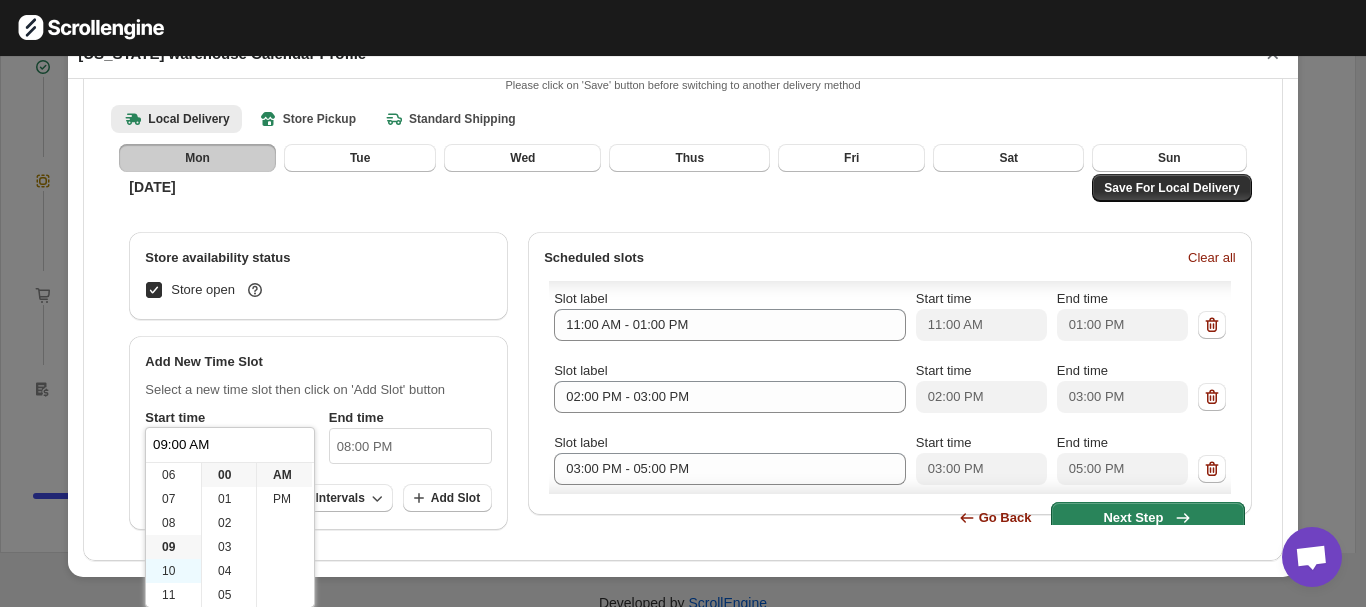 click on "10" at bounding box center [173, 571] 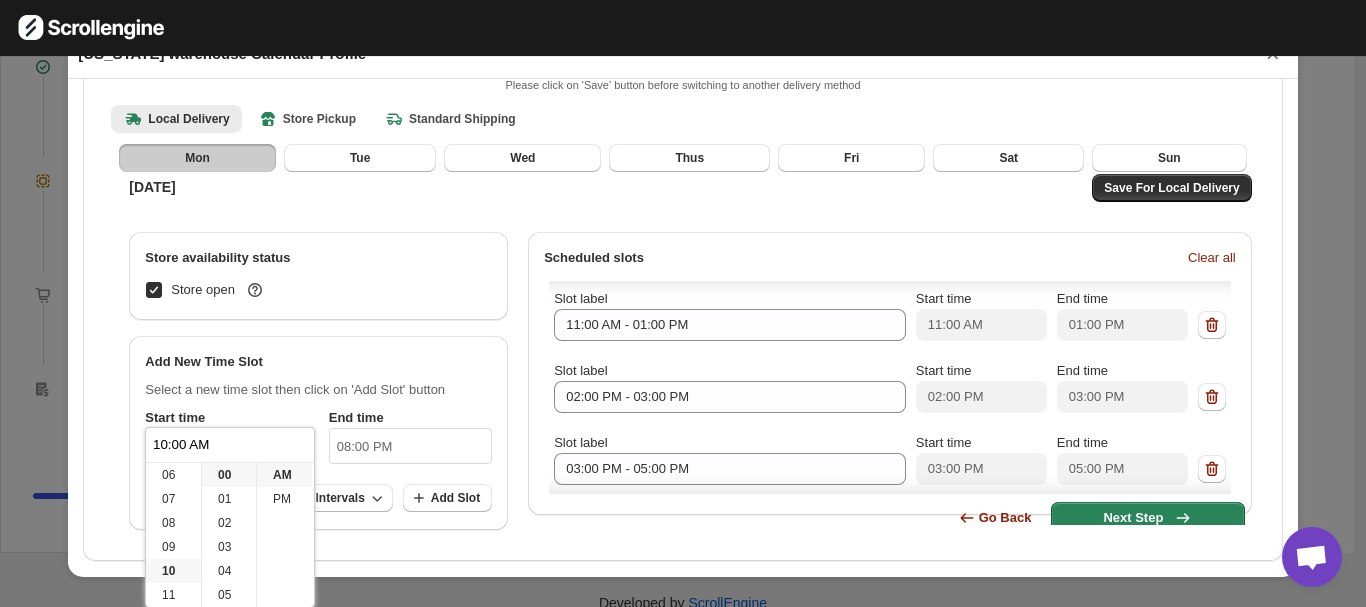 click on "Store availability status Store open Add New Time Slot Select a new time slot then click on 'Add Slot' button Start time 10:00 AM End time 08:00 PM   Add Using Intervals   Add Slot Scheduled slots Clear all Slot label 09:00 AM - 11:00 AM Start time 09:00 AM End time 11:00 AM Slot label 11:00 AM - 01:00 PM Start time 11:00 AM End time 01:00 PM Slot label 02:00 PM - 03:00 PM Start time 02:00 PM End time 03:00 PM Slot label 03:00 PM - 05:00 PM Start time 03:00 PM End time 05:00 PM Slot label 05:00 PM - 07:00 PM Start time 05:00 PM End time 07:00 PM Slot label 09:00 AM - 08:00 PM Start time 09:00 AM End time 08:00 PM Slot label 09:00 AM - 08:00 PM Start time 09:00 AM End time 08:00 PM" at bounding box center (685, 386) 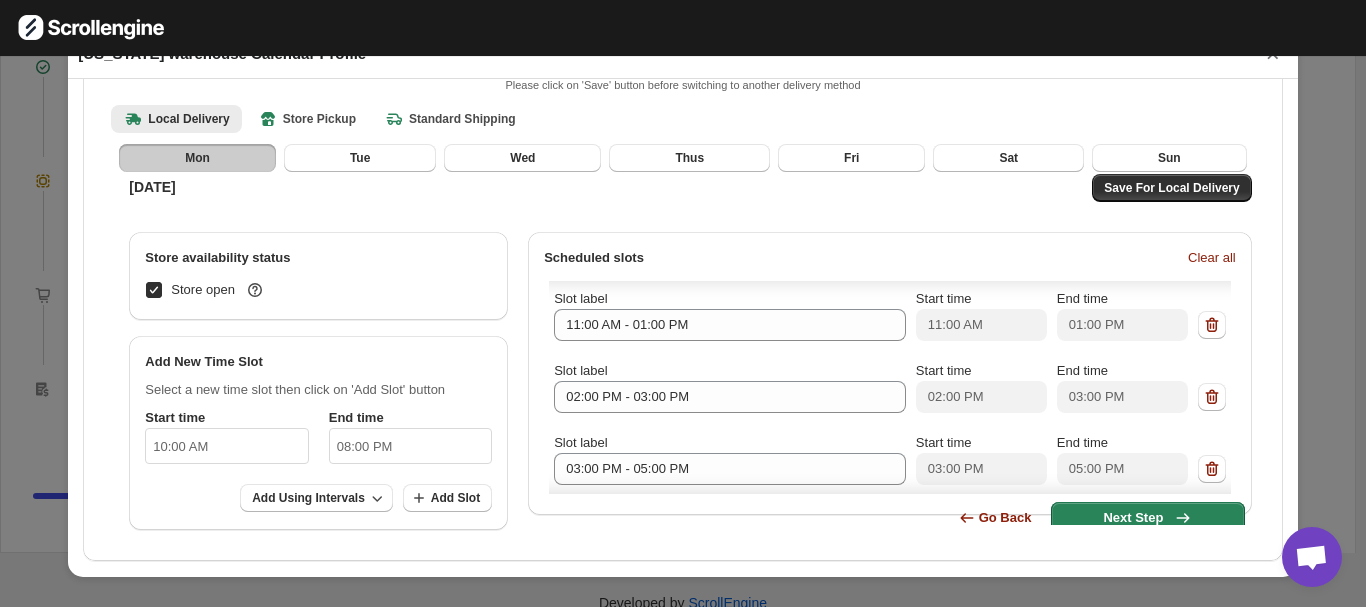 click on "08:00 PM" at bounding box center (410, 446) 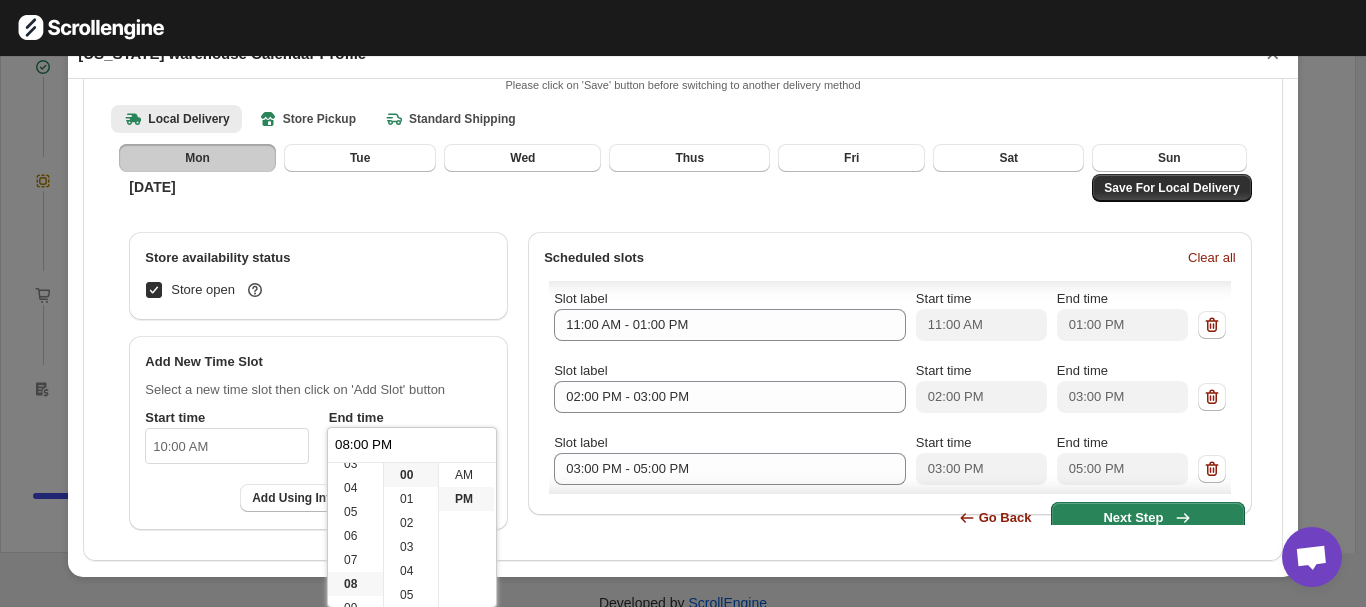 scroll, scrollTop: 144, scrollLeft: 0, axis: vertical 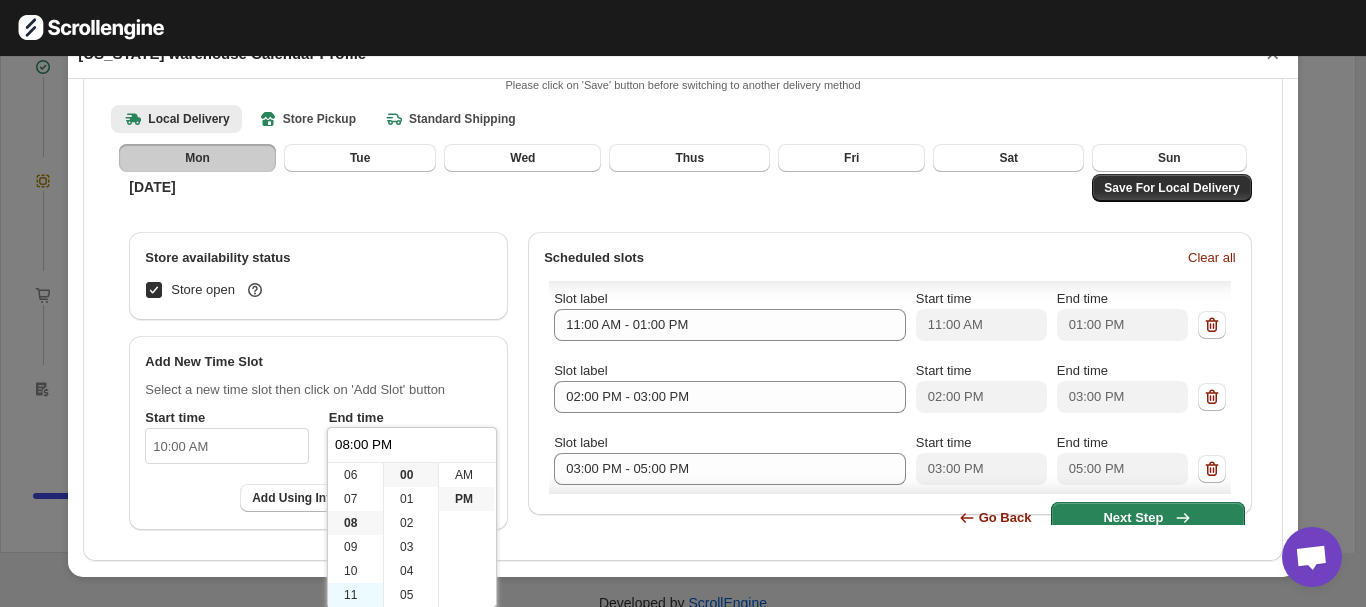 click on "11" at bounding box center (355, 595) 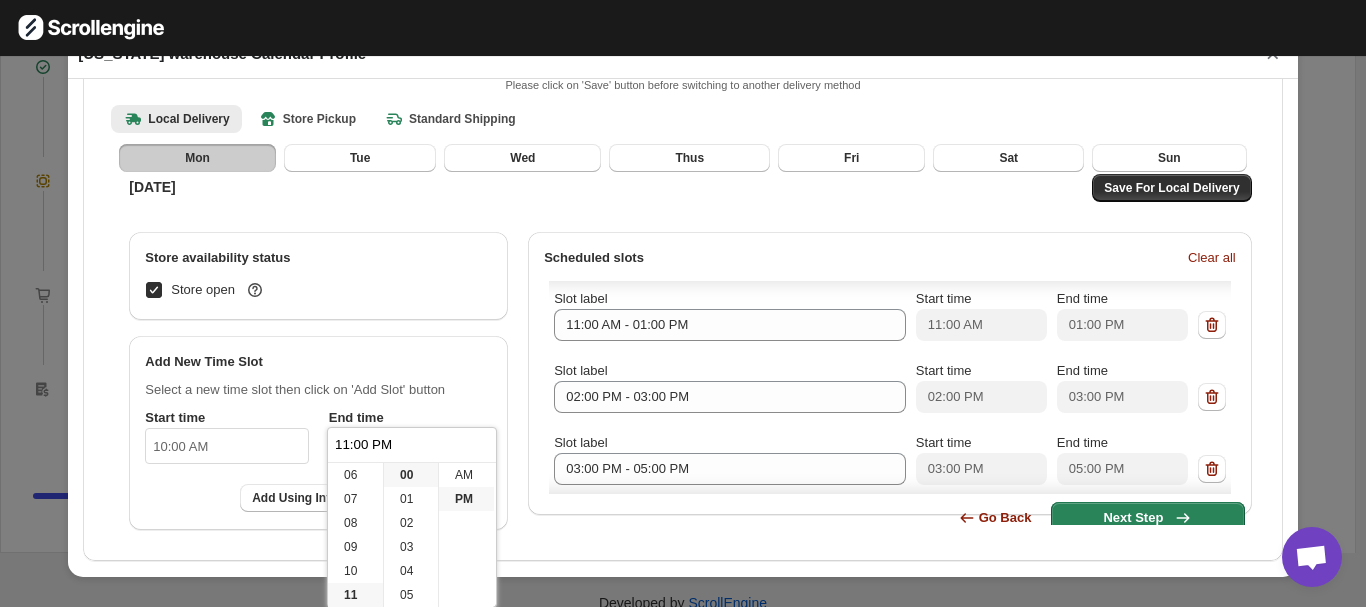 click on "10:00 AM" at bounding box center (226, 446) 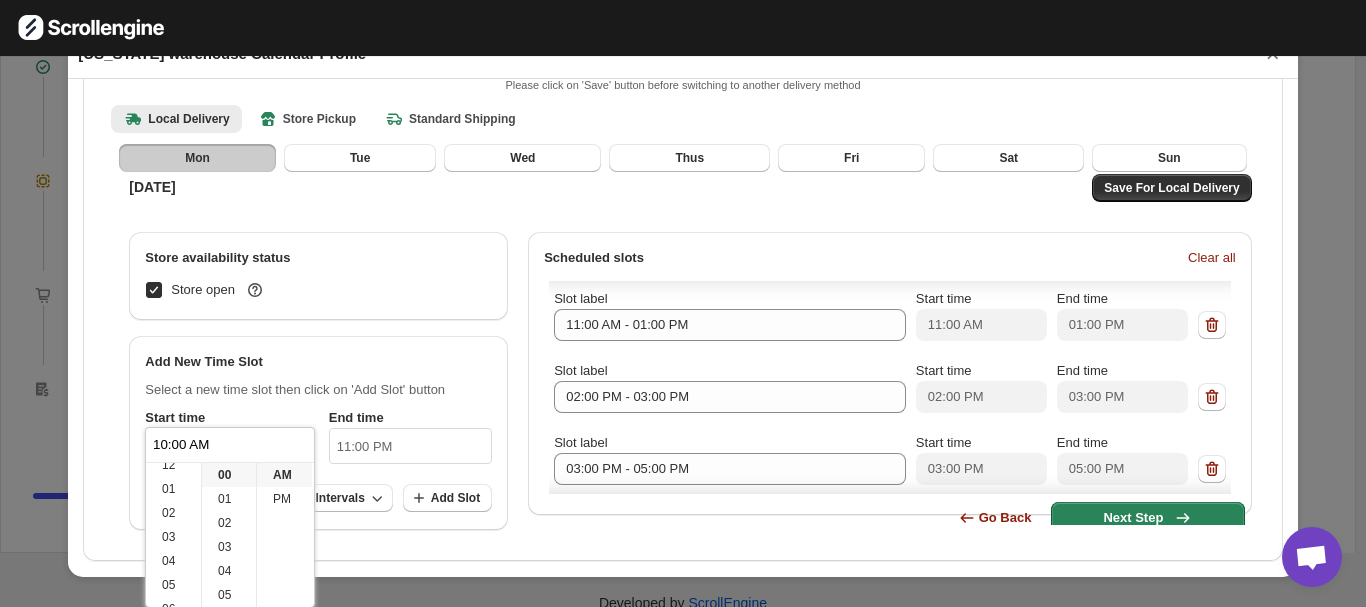 scroll, scrollTop: 0, scrollLeft: 0, axis: both 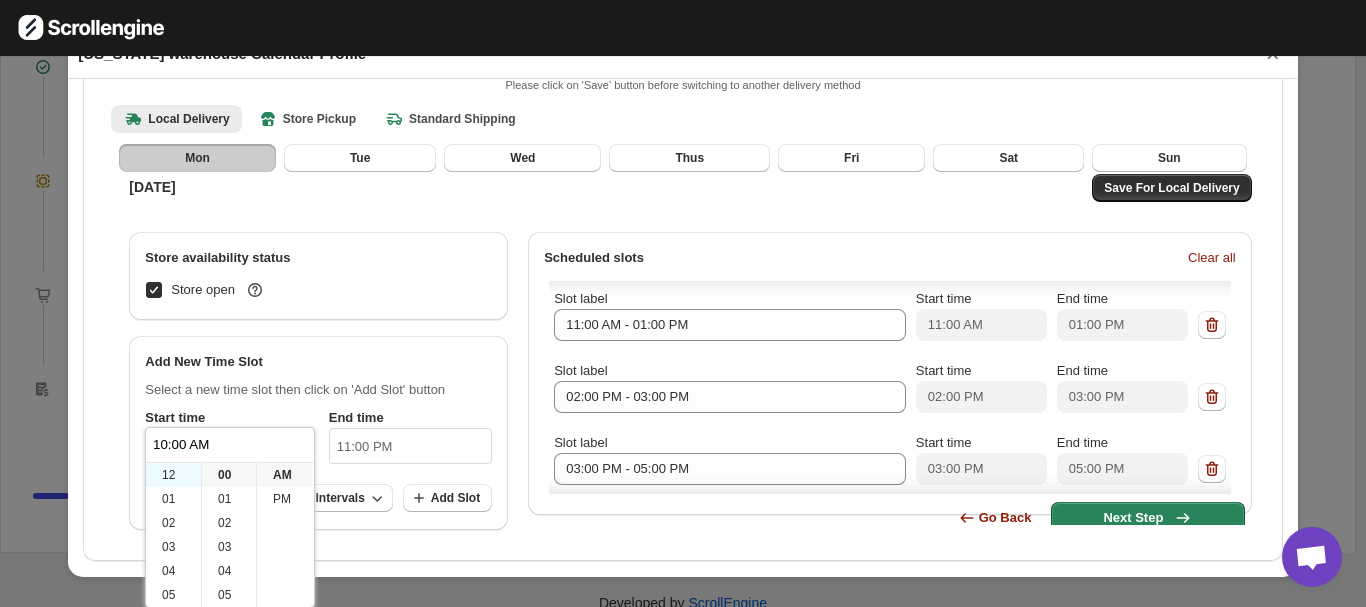 click on "12" at bounding box center (173, 475) 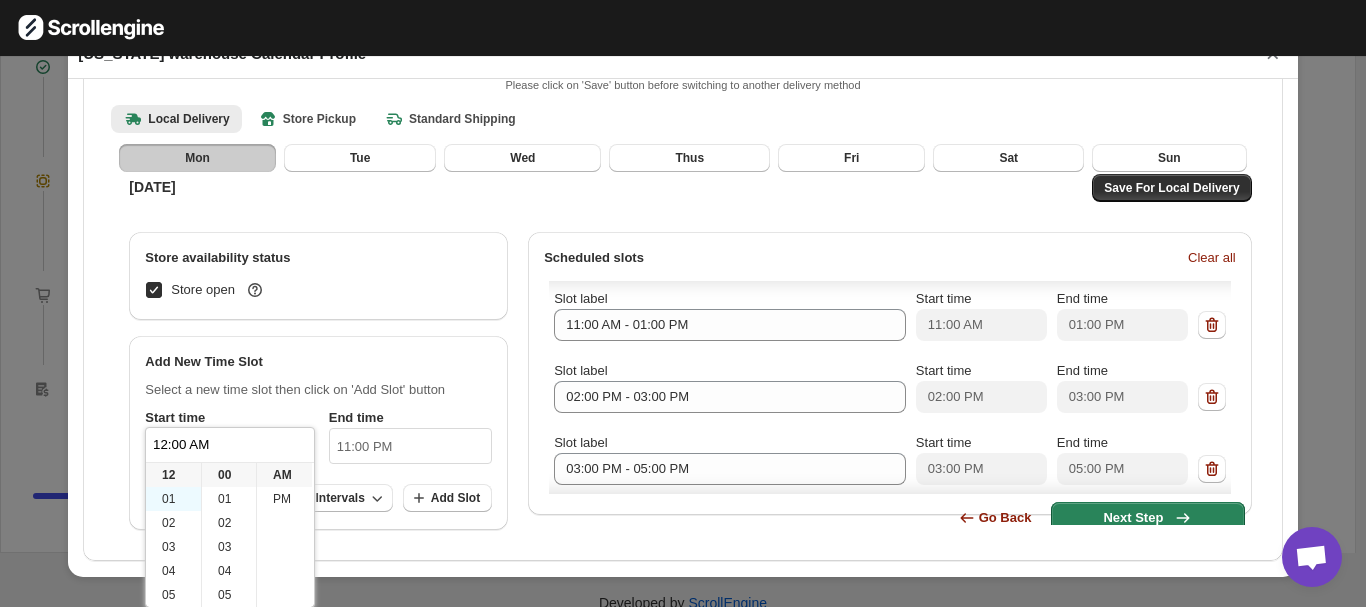 click on "01" at bounding box center (173, 499) 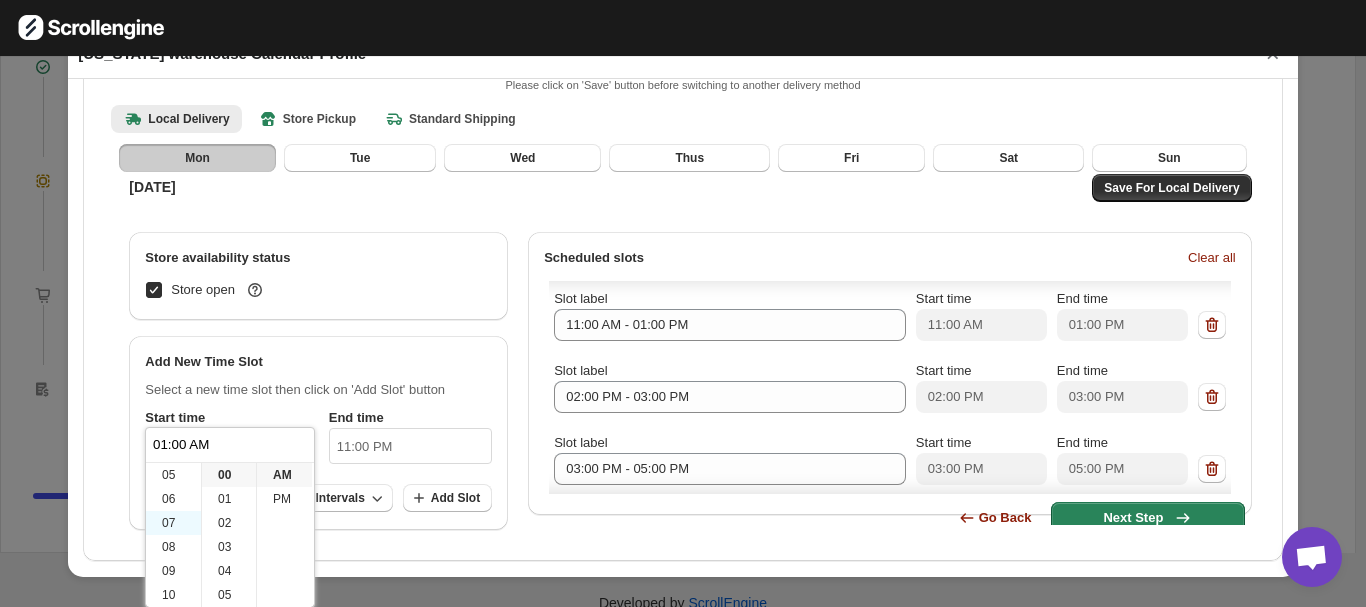 click on "07" at bounding box center (173, 523) 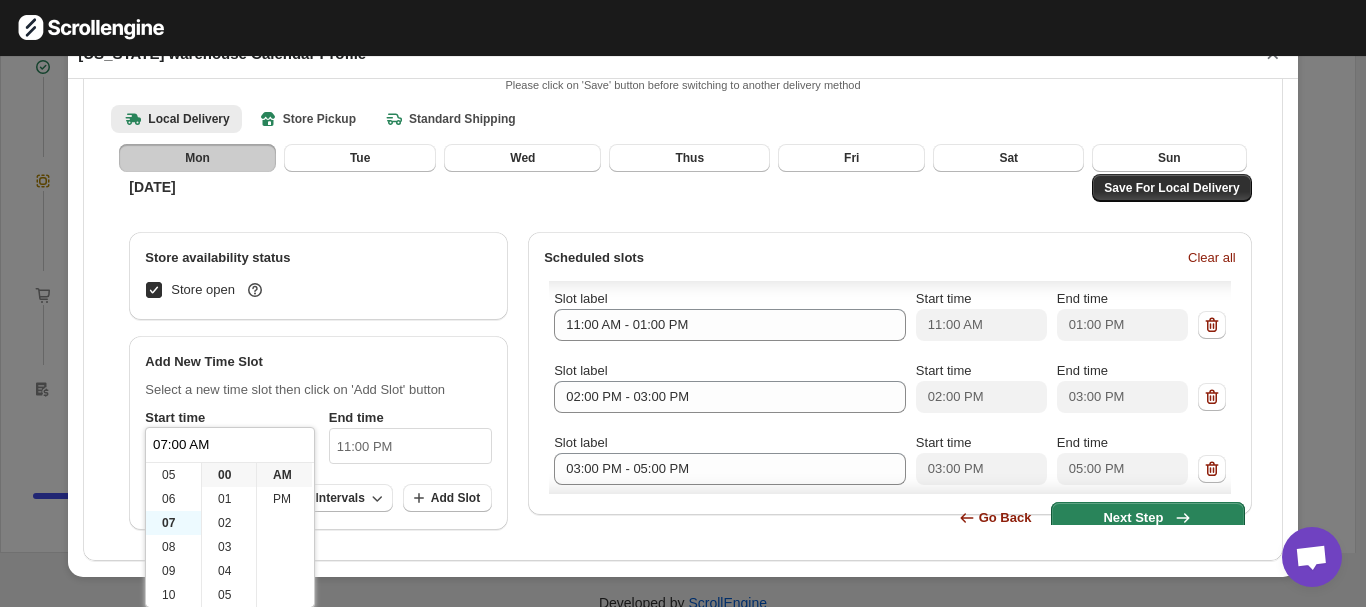 scroll, scrollTop: 144, scrollLeft: 0, axis: vertical 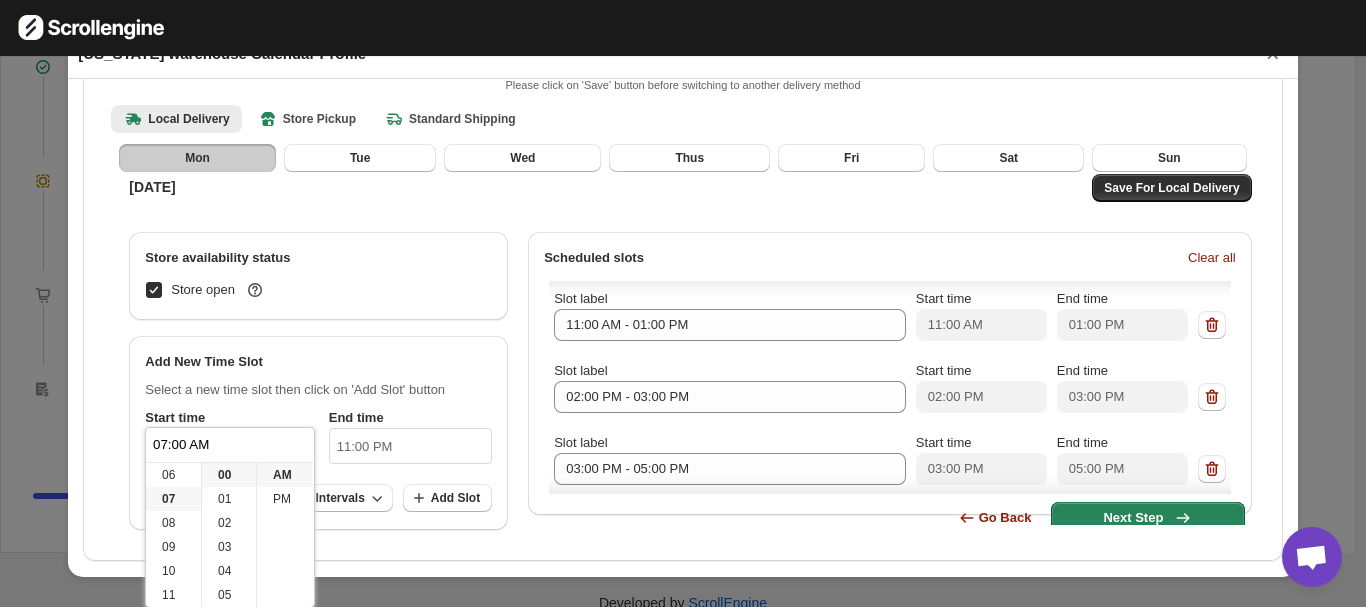 click on "11:00 PM" at bounding box center (410, 446) 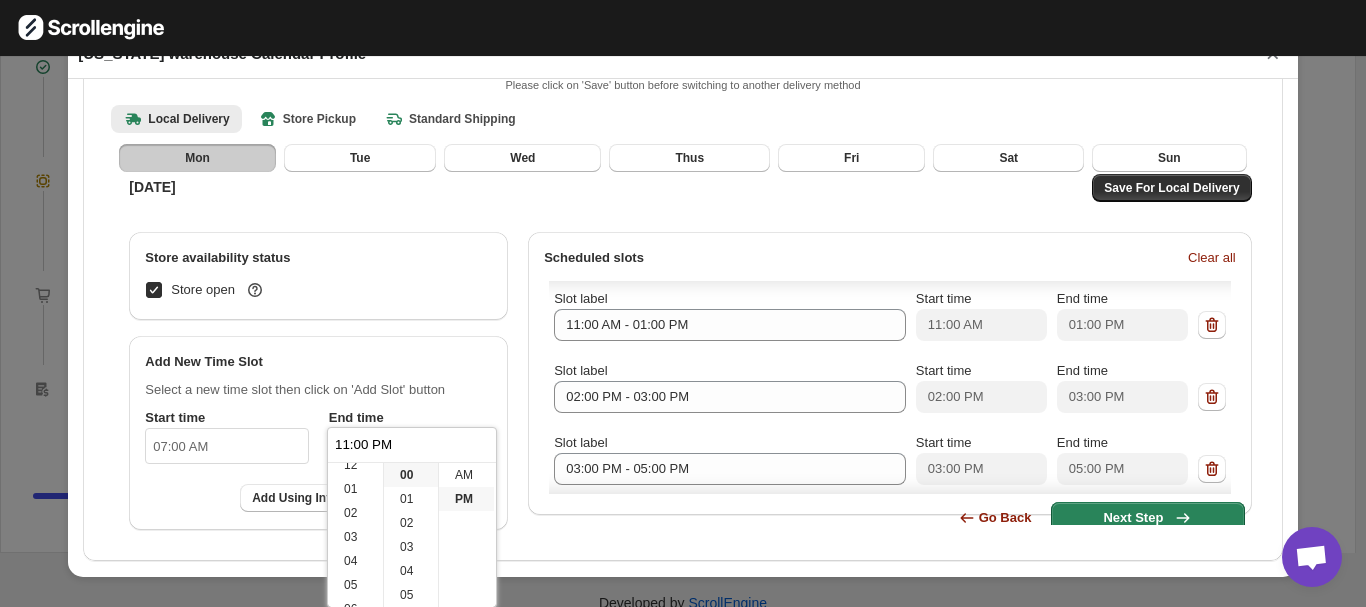 scroll, scrollTop: 0, scrollLeft: 0, axis: both 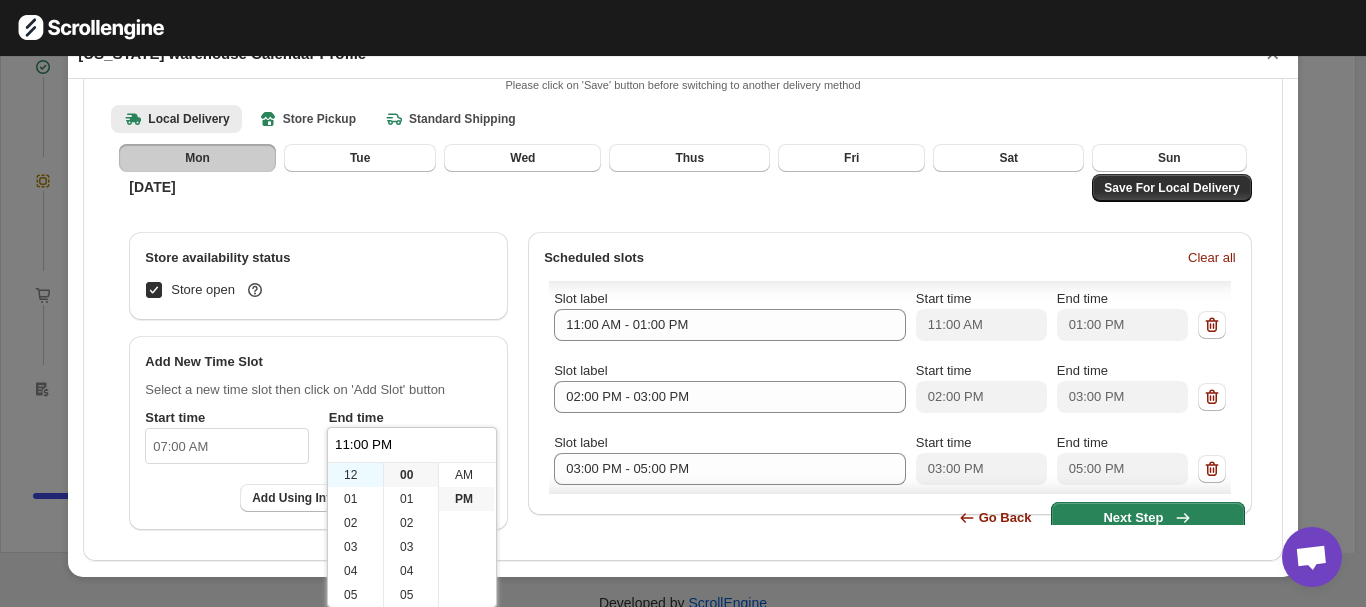 click on "12" at bounding box center [355, 475] 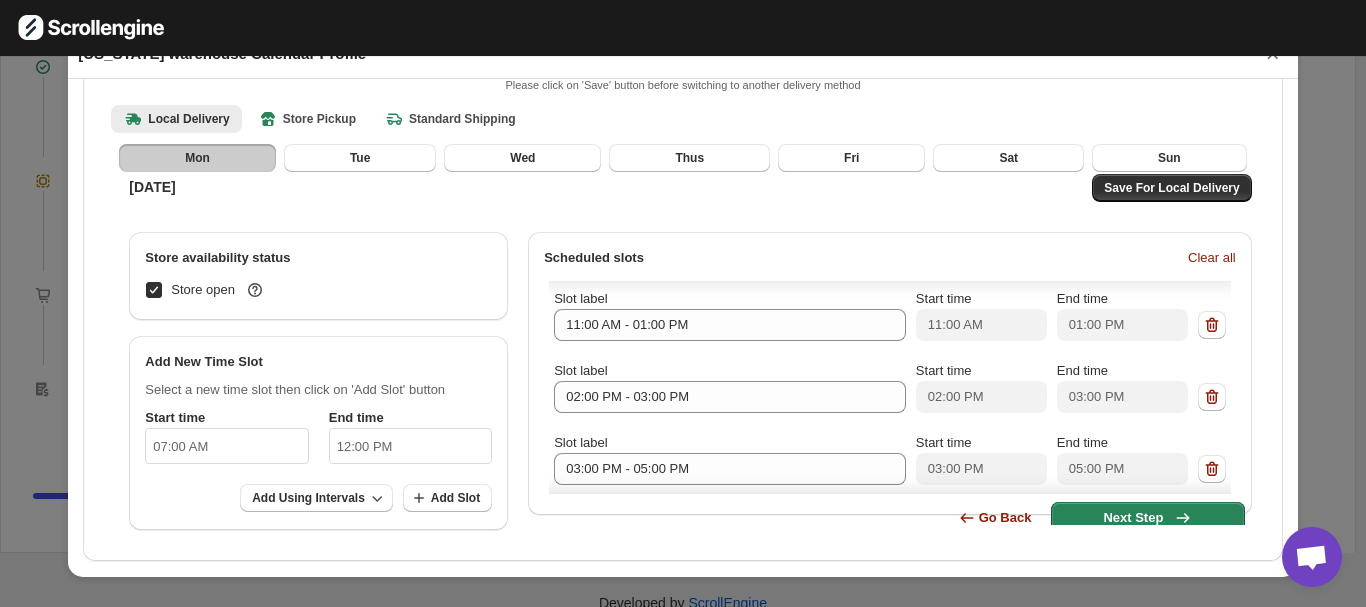 click on "Local Delivery     Store Pickup     Standard Shipping More views     Local Delivery     Store Pickup     Standard Shipping More views Please click on 'Save' button before switching to another delivery method Mon Tue Wed Thus Fri Sat Sun [DATE] Save For Local Delivery Store availability status Store open Add New Time Slot Select a new time slot then click on 'Add Slot' button Start time 07:00 AM End time 12:00 PM   Add Using Intervals   Add Slot Scheduled slots Clear all Slot label 09:00 AM - 11:00 AM Start time 09:00 AM End time 11:00 AM Slot label 11:00 AM - 01:00 PM Start time 11:00 AM End time 01:00 PM Slot label 02:00 PM - 03:00 PM Start time 02:00 PM End time 03:00 PM Slot label 03:00 PM - 05:00 PM Start time 03:00 PM End time 05:00 PM Slot label 05:00 PM - 07:00 PM Start time 05:00 PM End time 07:00 PM Slot label 09:00 AM - 08:00 PM Start time 09:00 AM End time 08:00 PM Slot label 09:00 AM - 08:00 PM Start time 09:00 AM End time 08:00 PM" at bounding box center (682, 327) 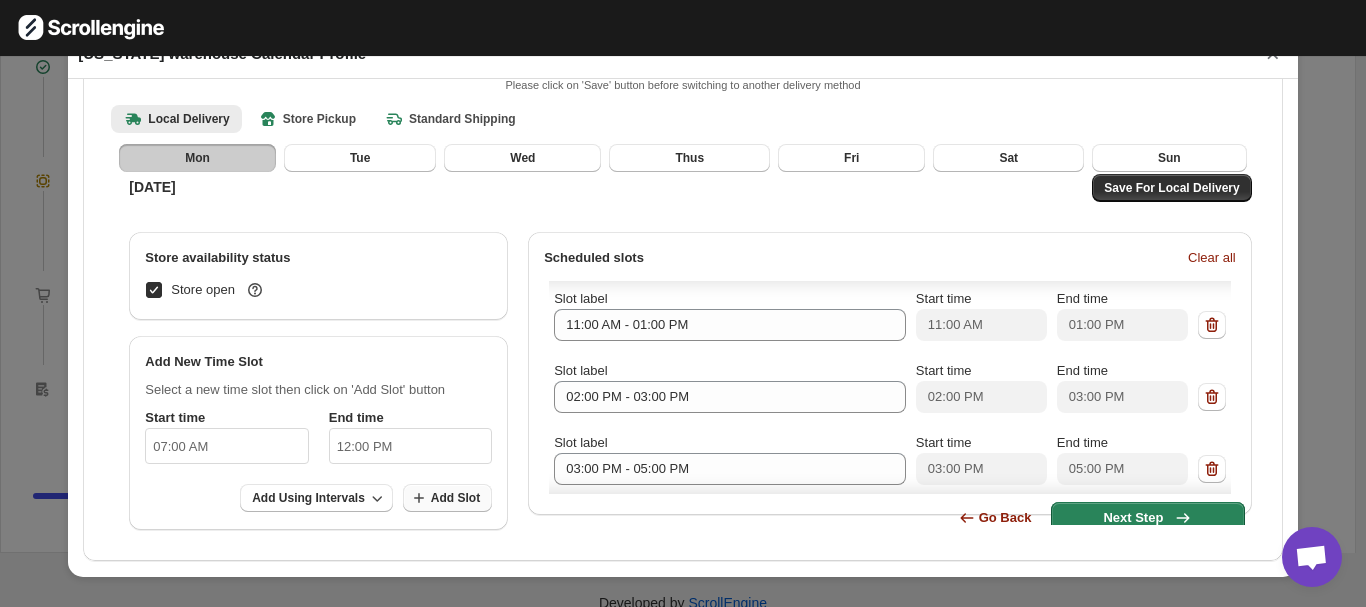 click on "Add Slot" at bounding box center (455, 498) 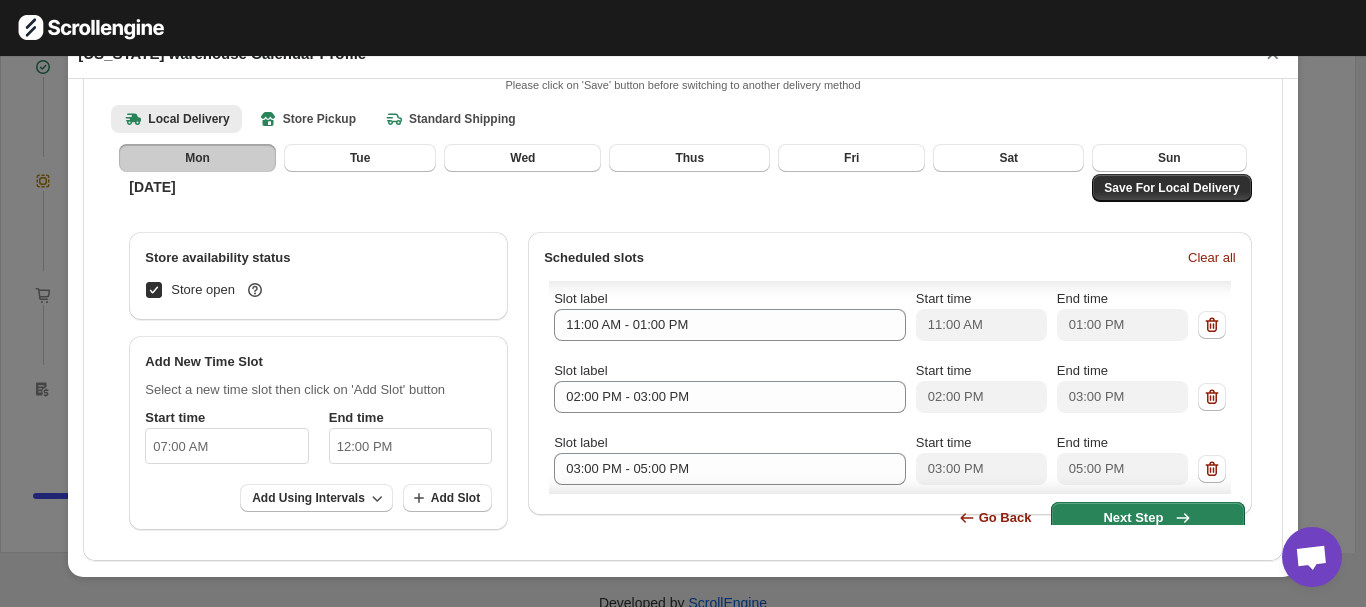 click on "Select a new time slot then click on 'Add Slot' button Start time 07:00 AM End time 12:00 PM   Add Using Intervals   Add Slot" at bounding box center [318, 451] 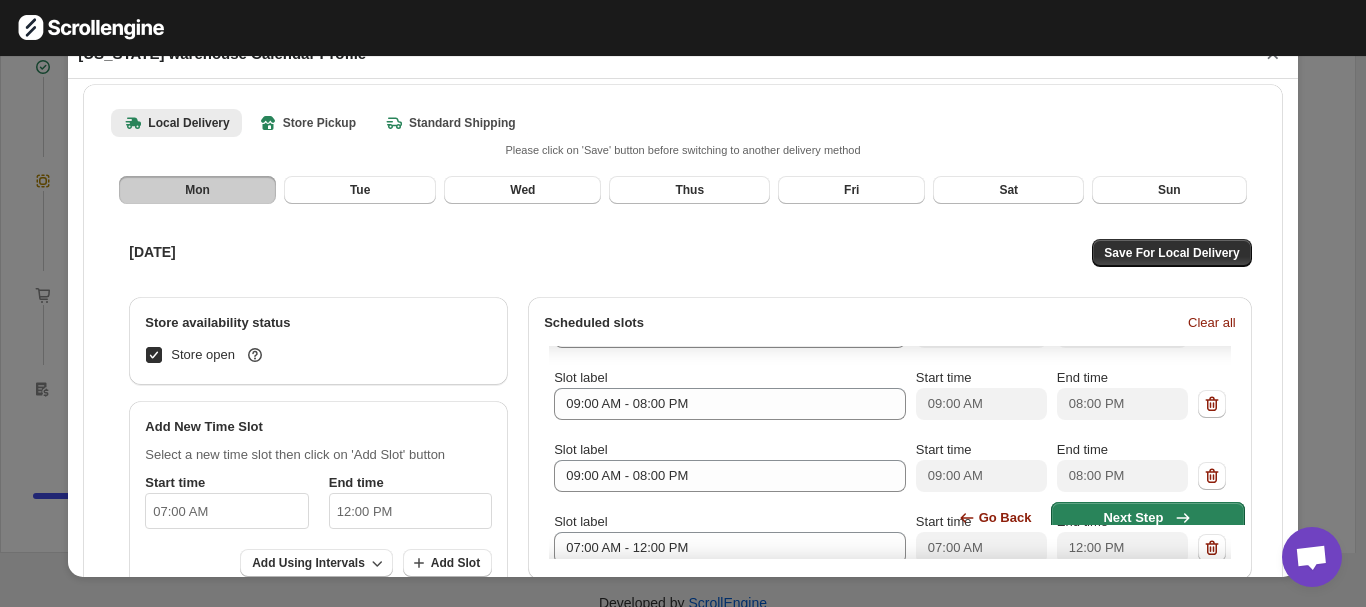 scroll, scrollTop: 363, scrollLeft: 0, axis: vertical 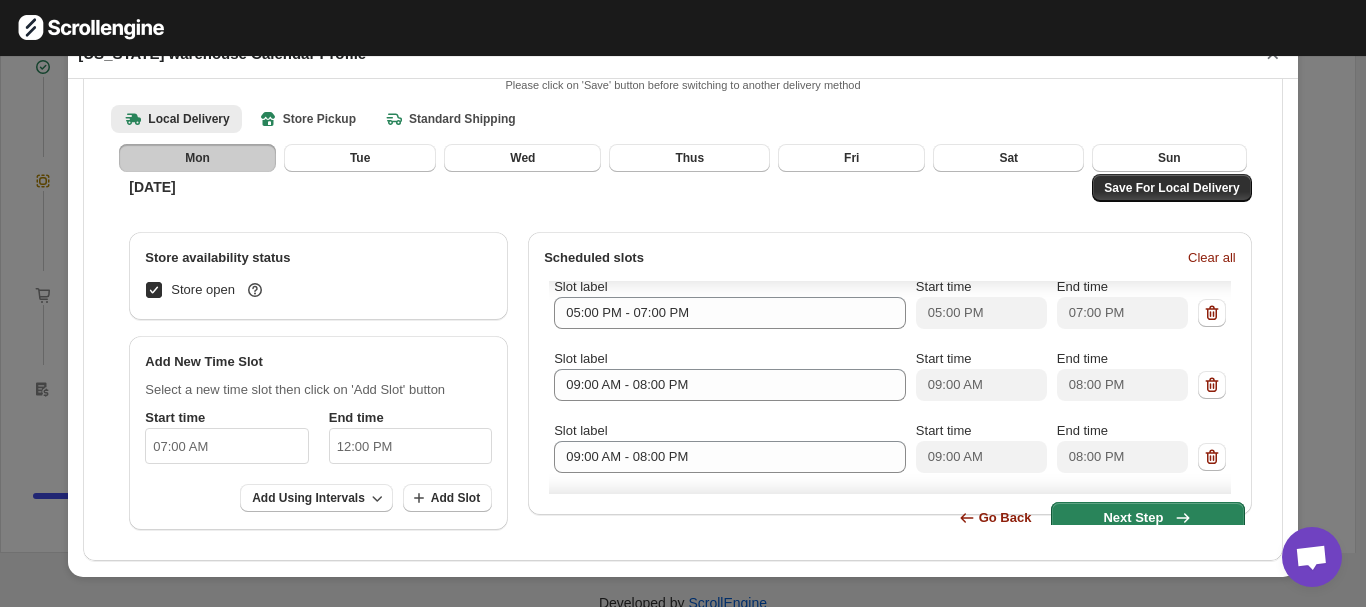 click 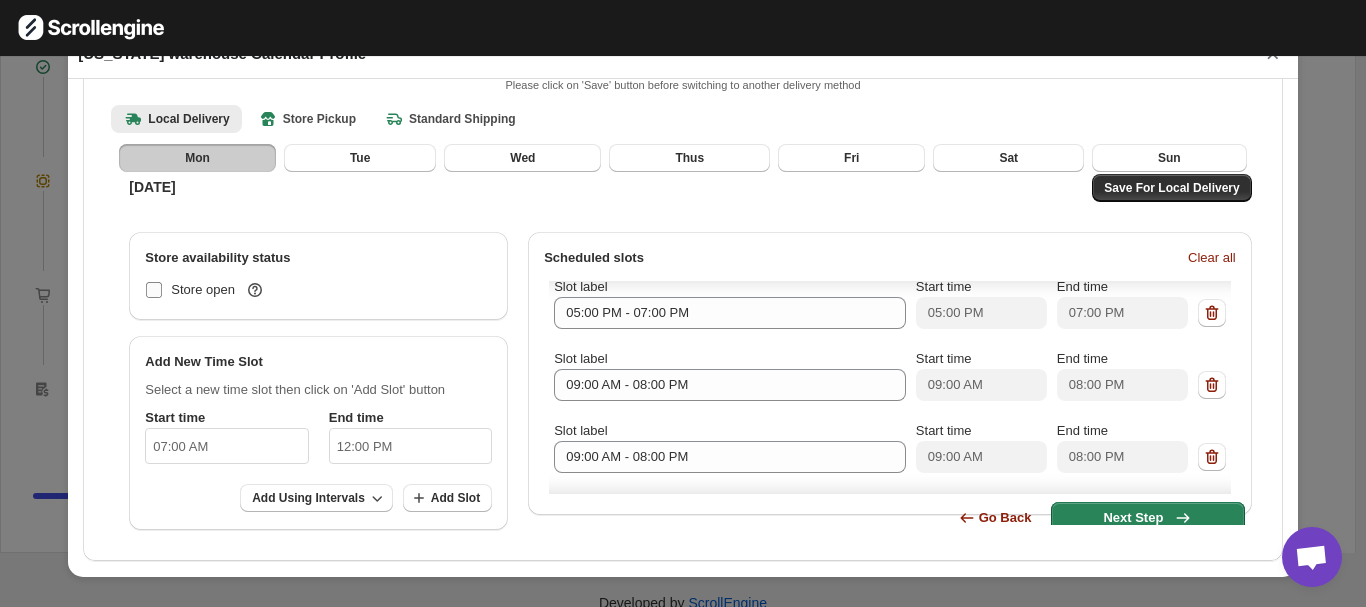 click on "Store open" at bounding box center (154, 290) 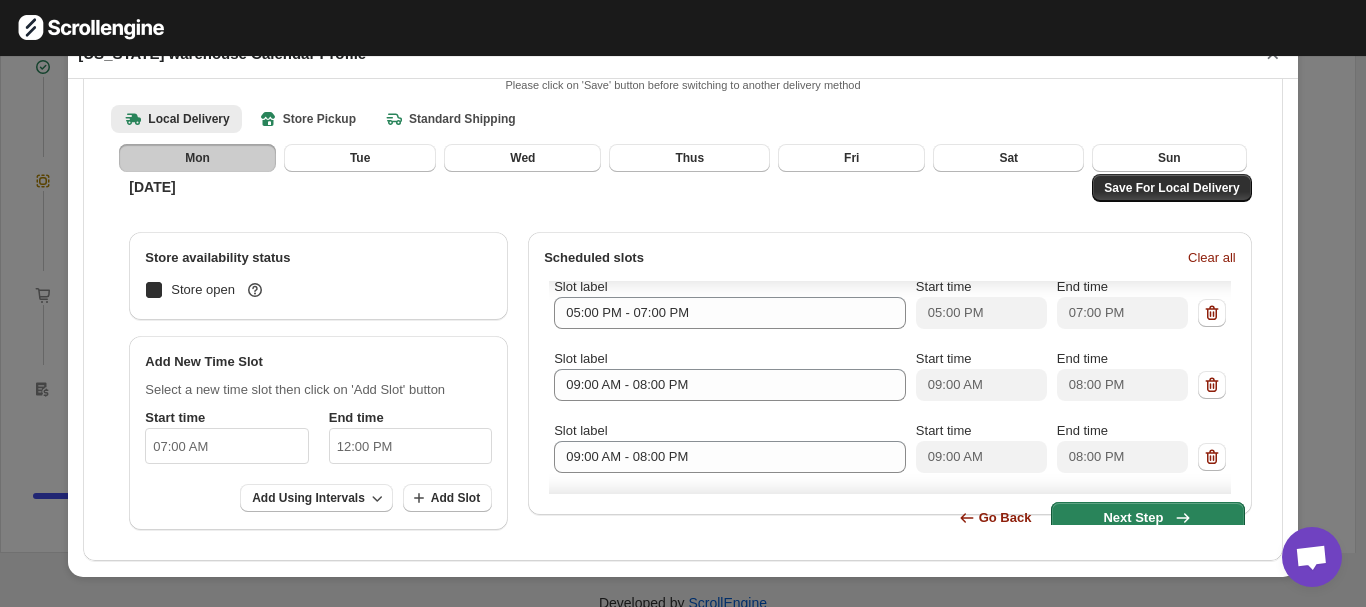 checkbox on "true" 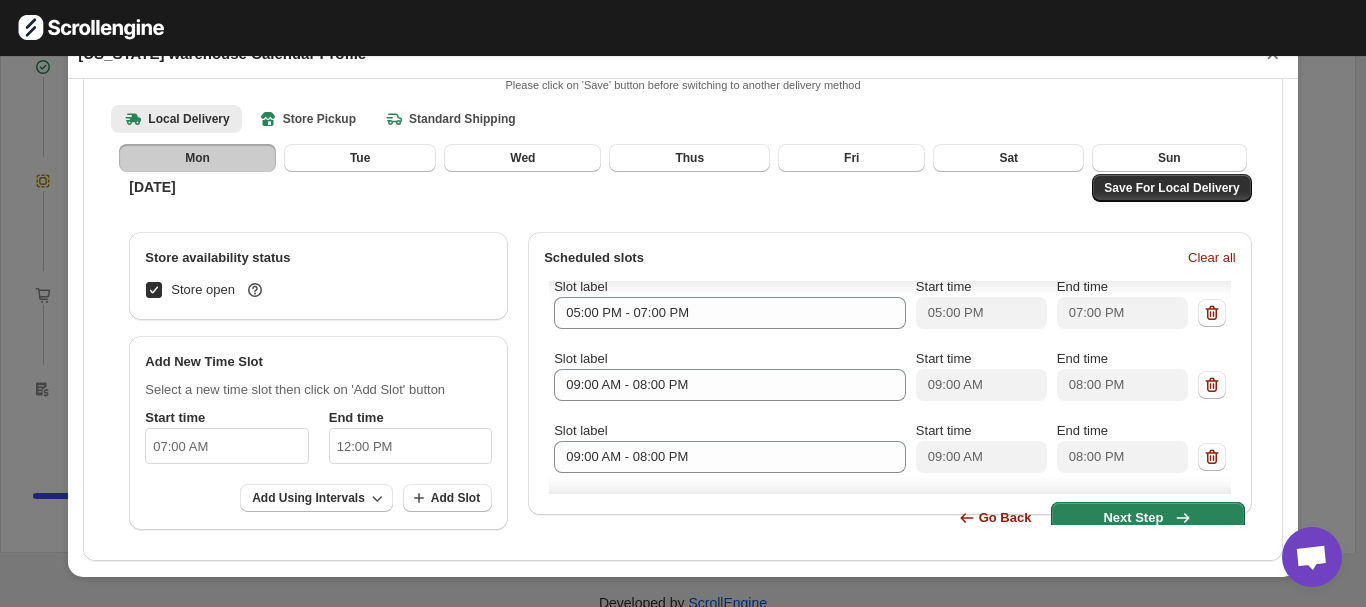 scroll, scrollTop: 0, scrollLeft: 0, axis: both 